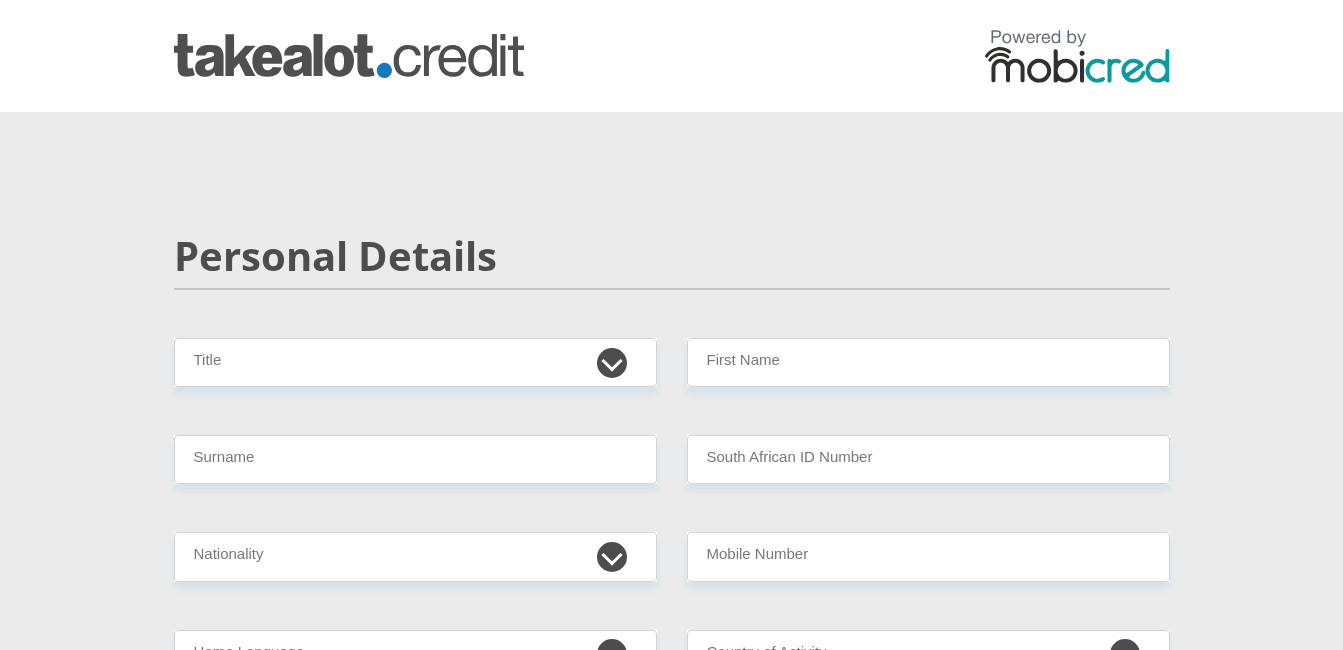 scroll, scrollTop: 0, scrollLeft: 0, axis: both 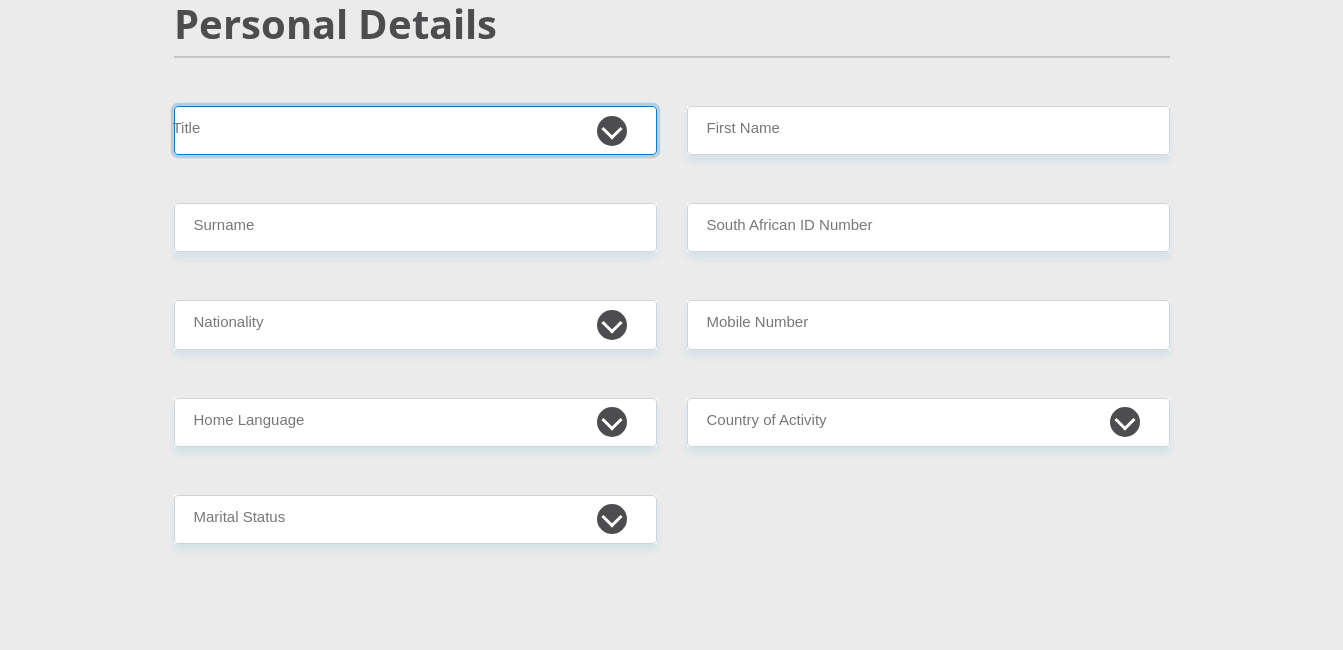 click on "Mr
Ms
Mrs
Dr
Other" at bounding box center (415, 130) 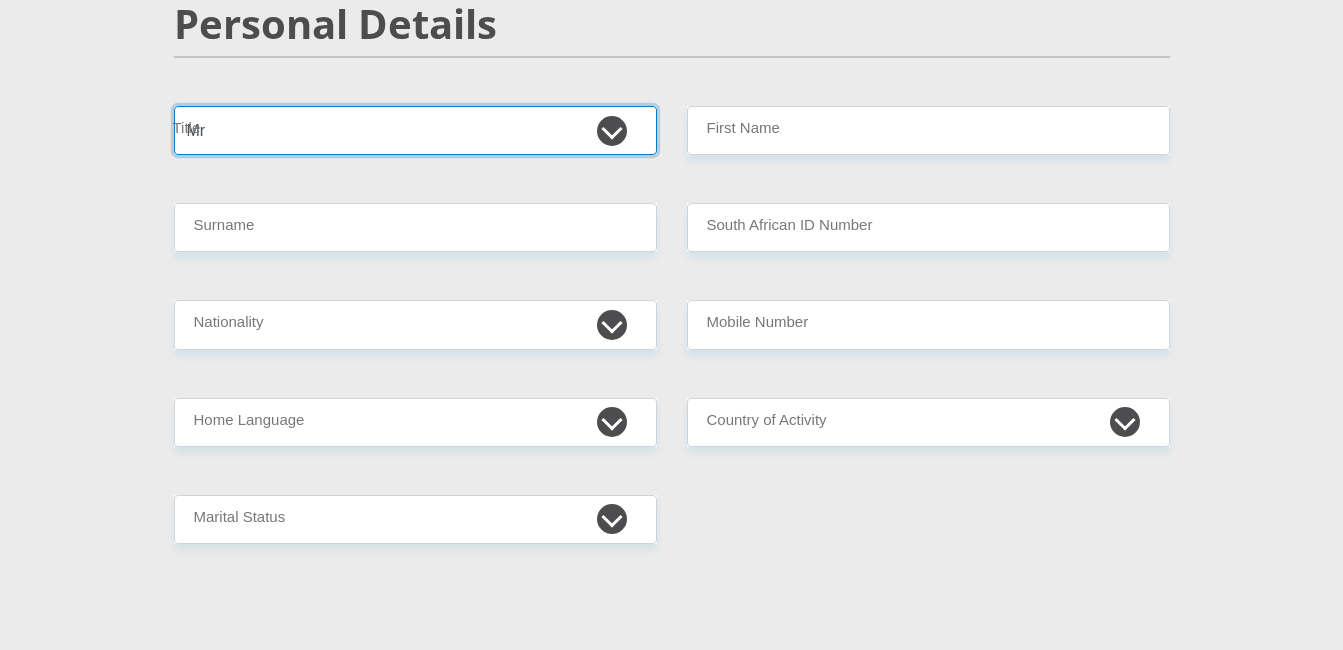 click on "Mr
Ms
Mrs
Dr
Other" at bounding box center (415, 130) 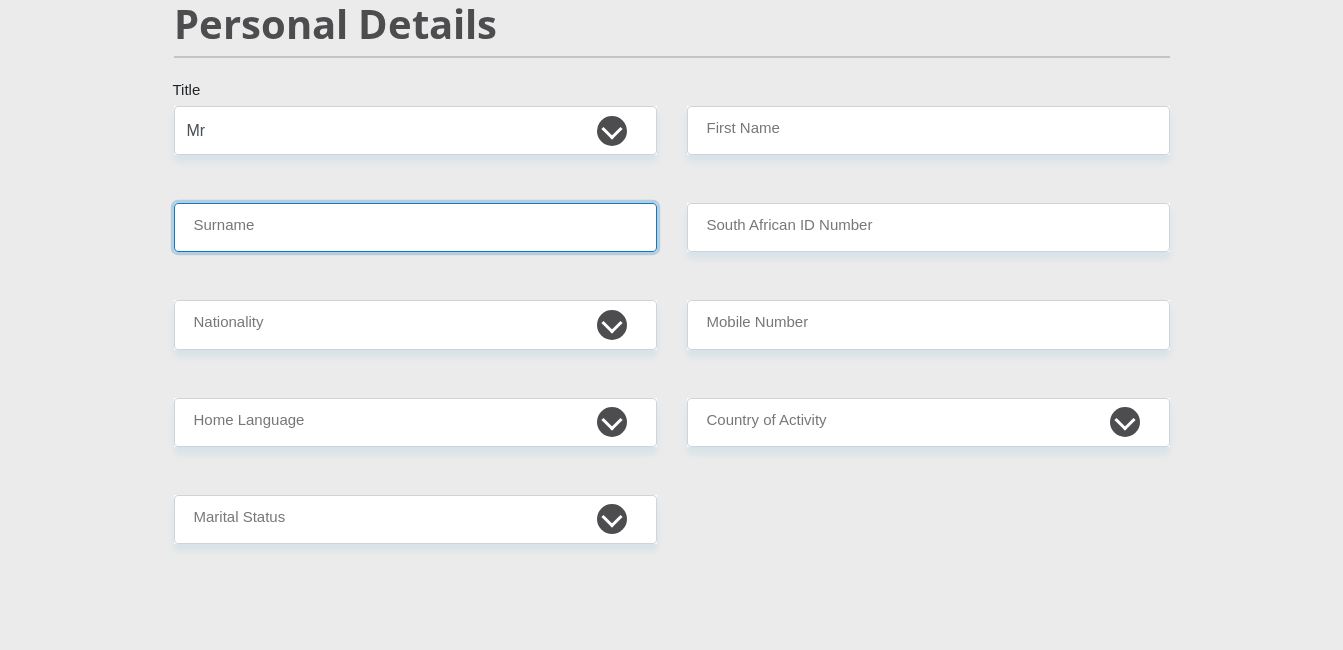 click on "Surname" at bounding box center [415, 227] 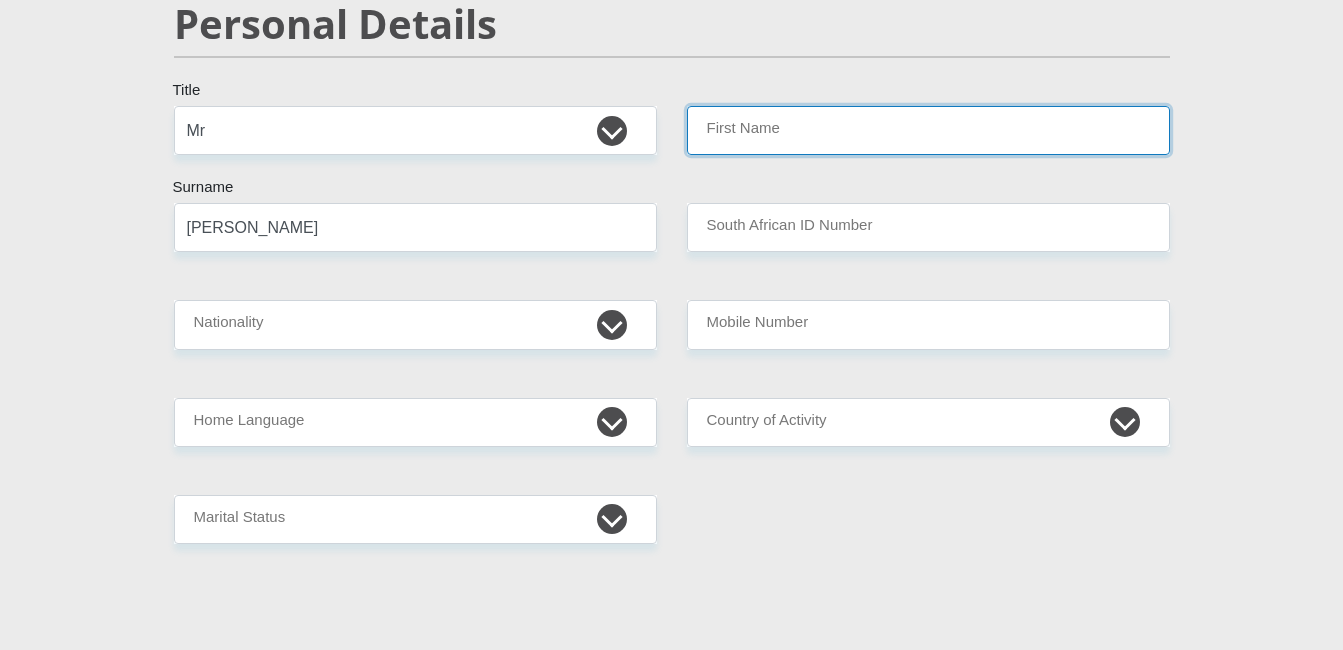 type on "GOTTLIEB" 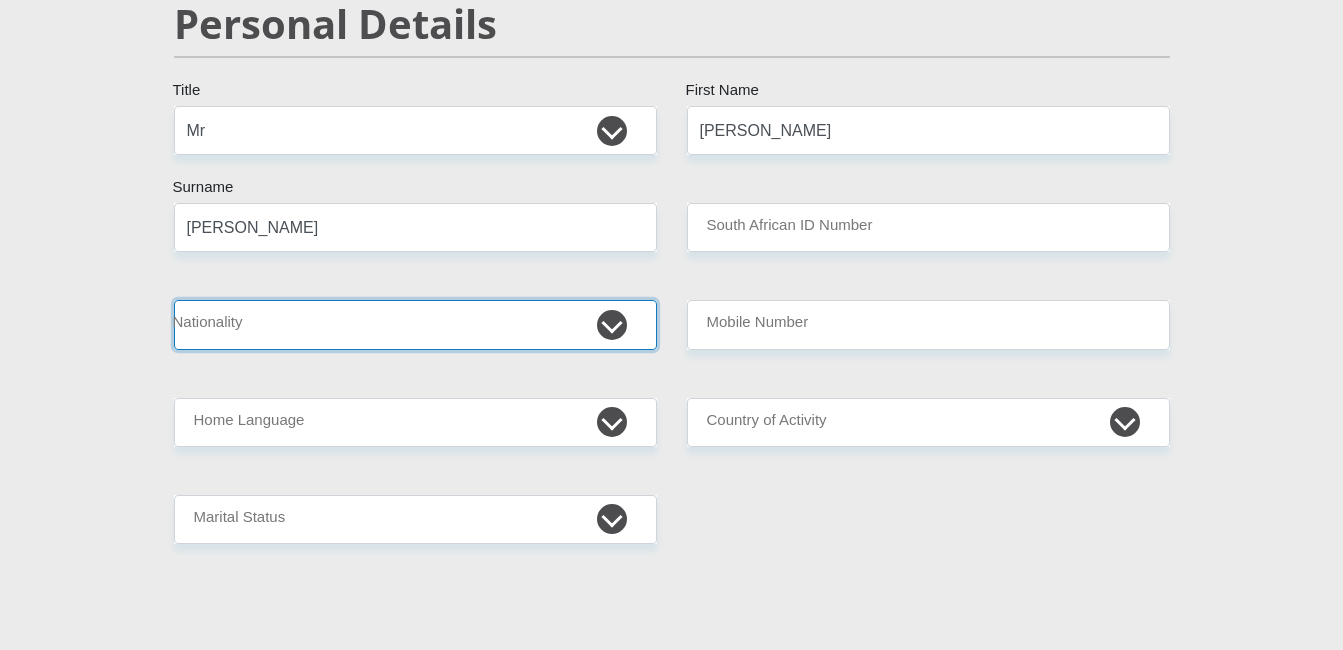 select on "ZAF" 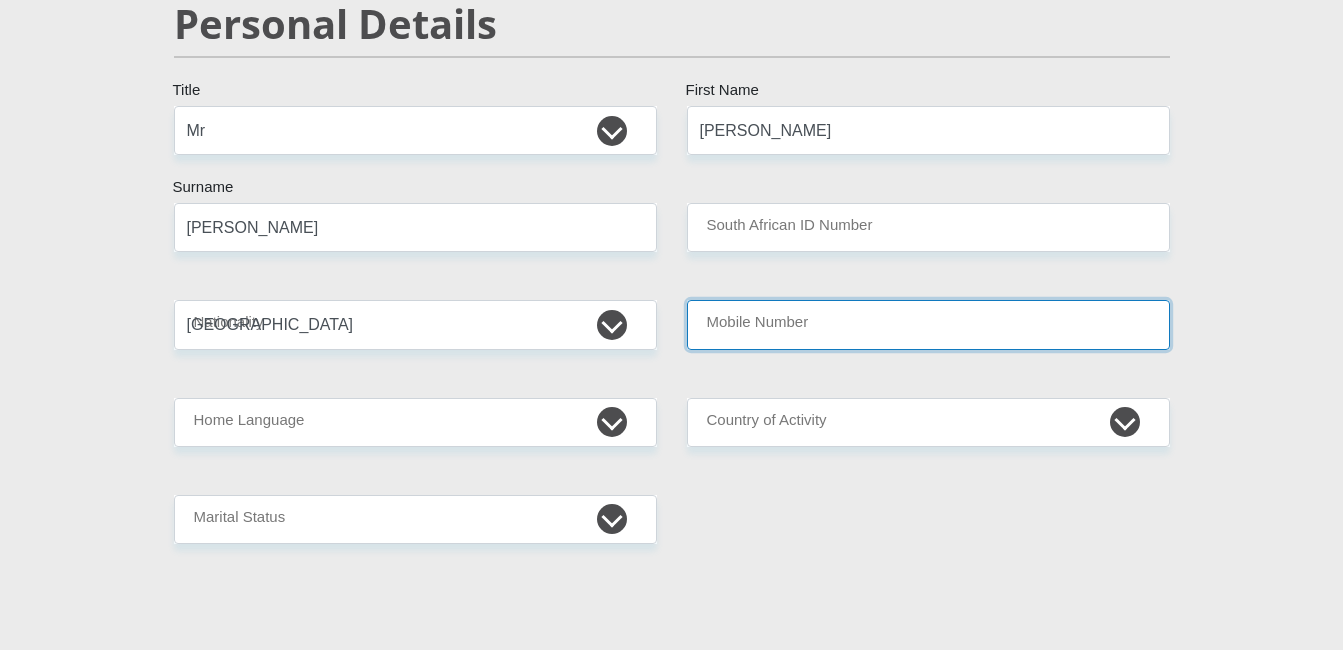 type on "0732389170" 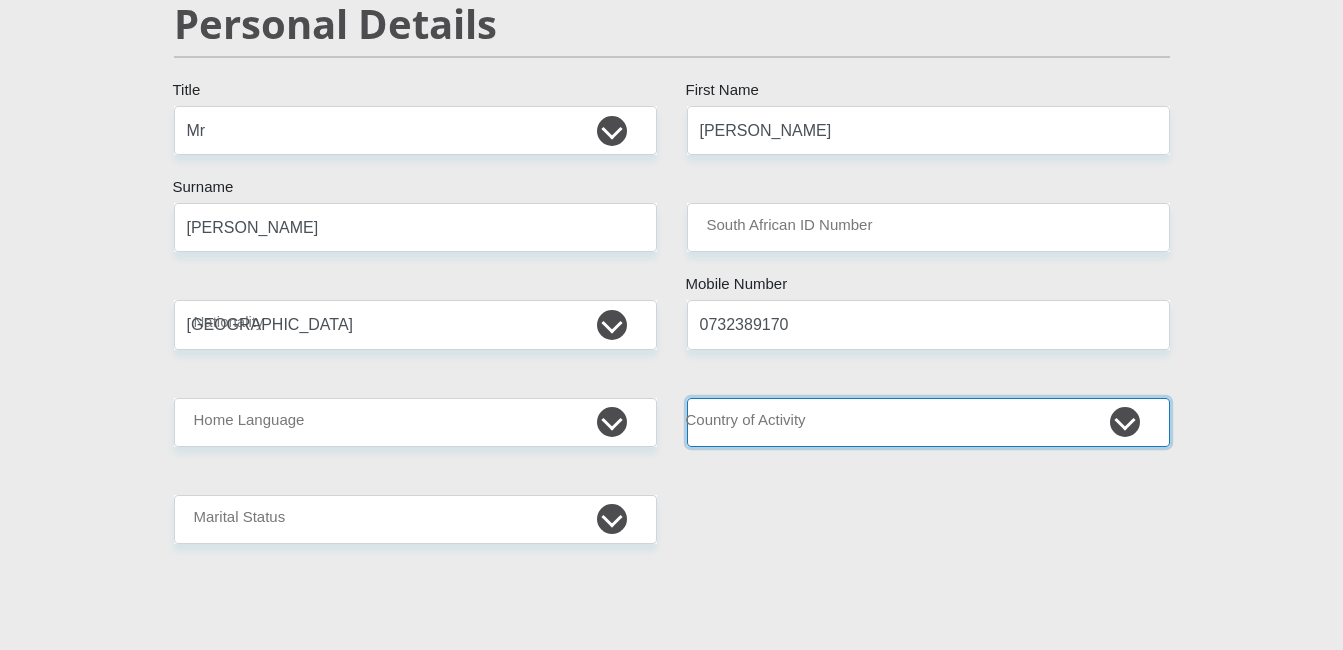 select on "ZAF" 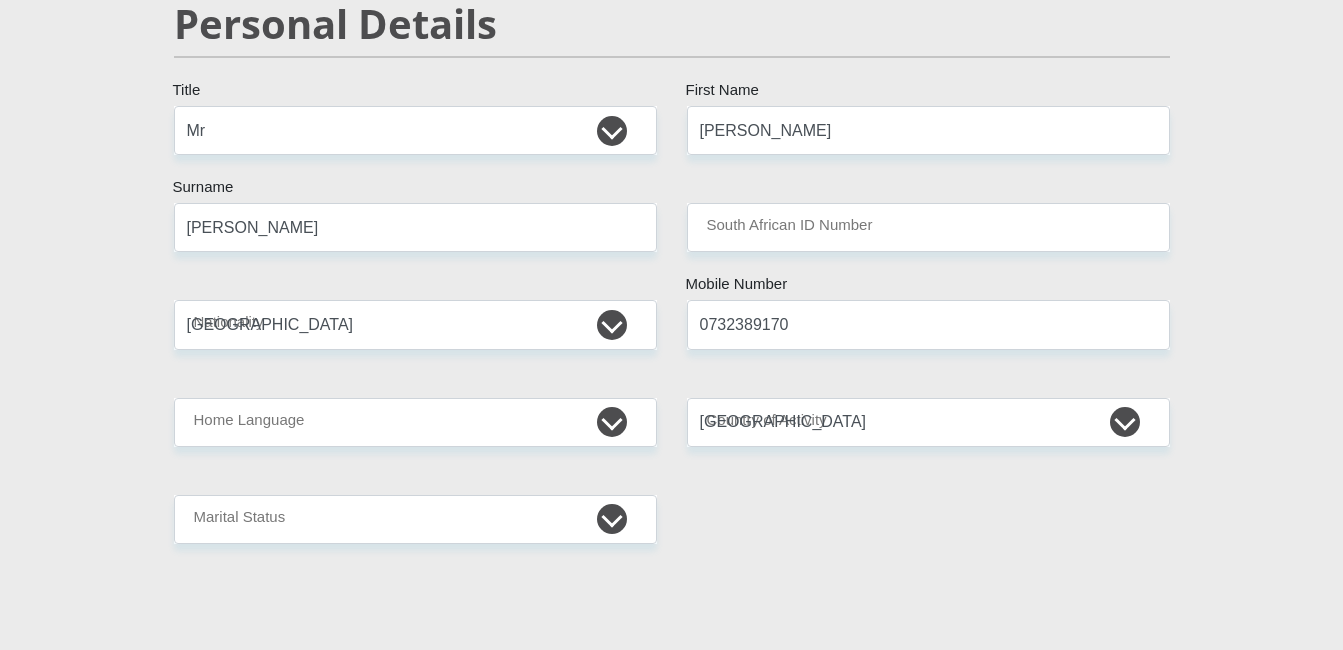 type on "112 Elliodor Blvd, Dunblane lifestyle estate" 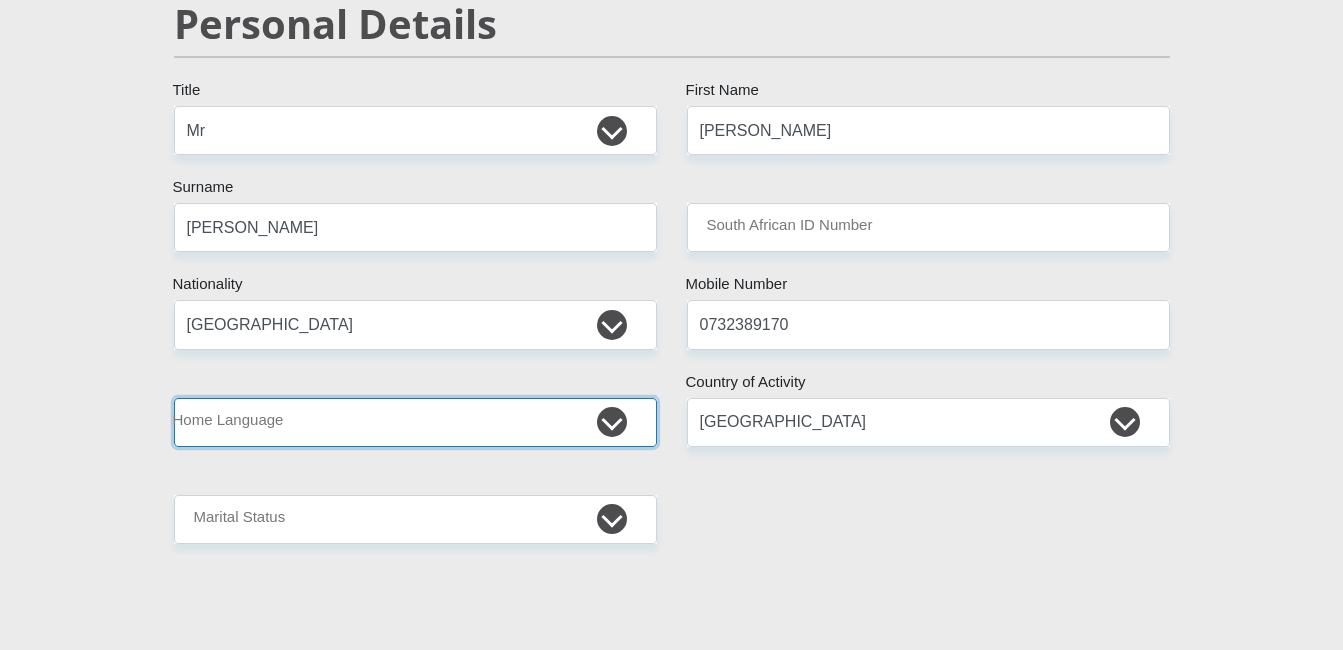 type on "FIRSTRAND BANK" 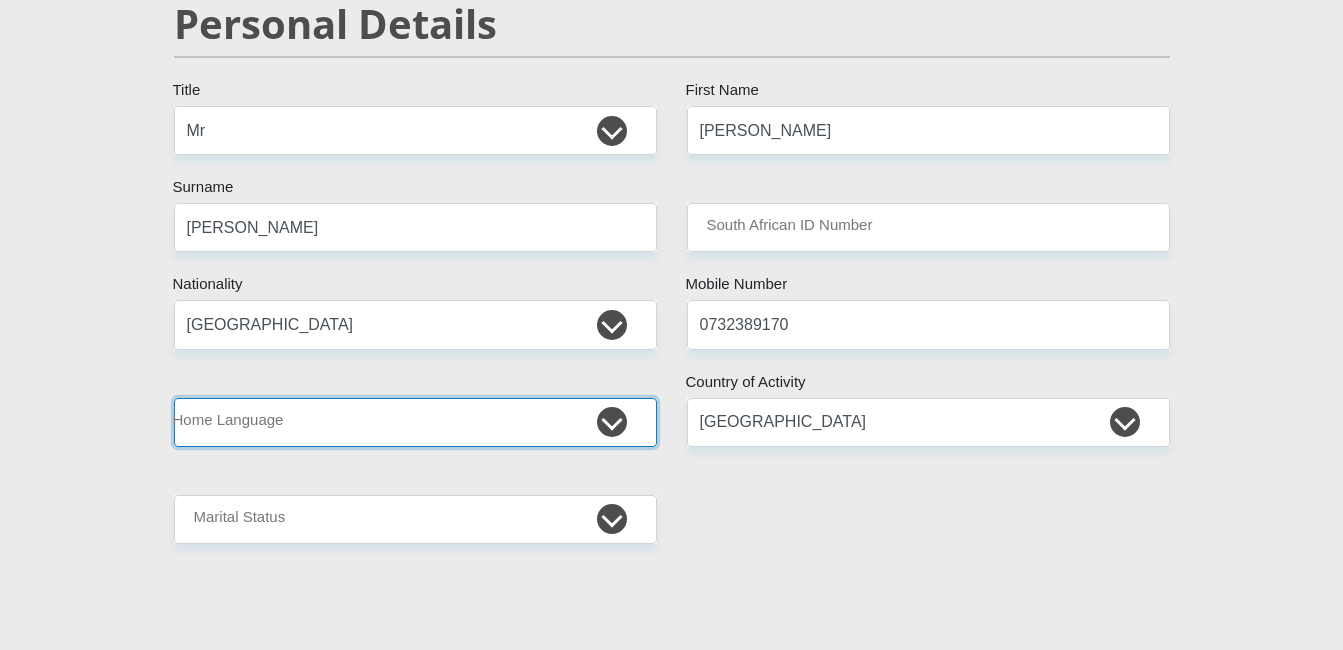 select on "eng" 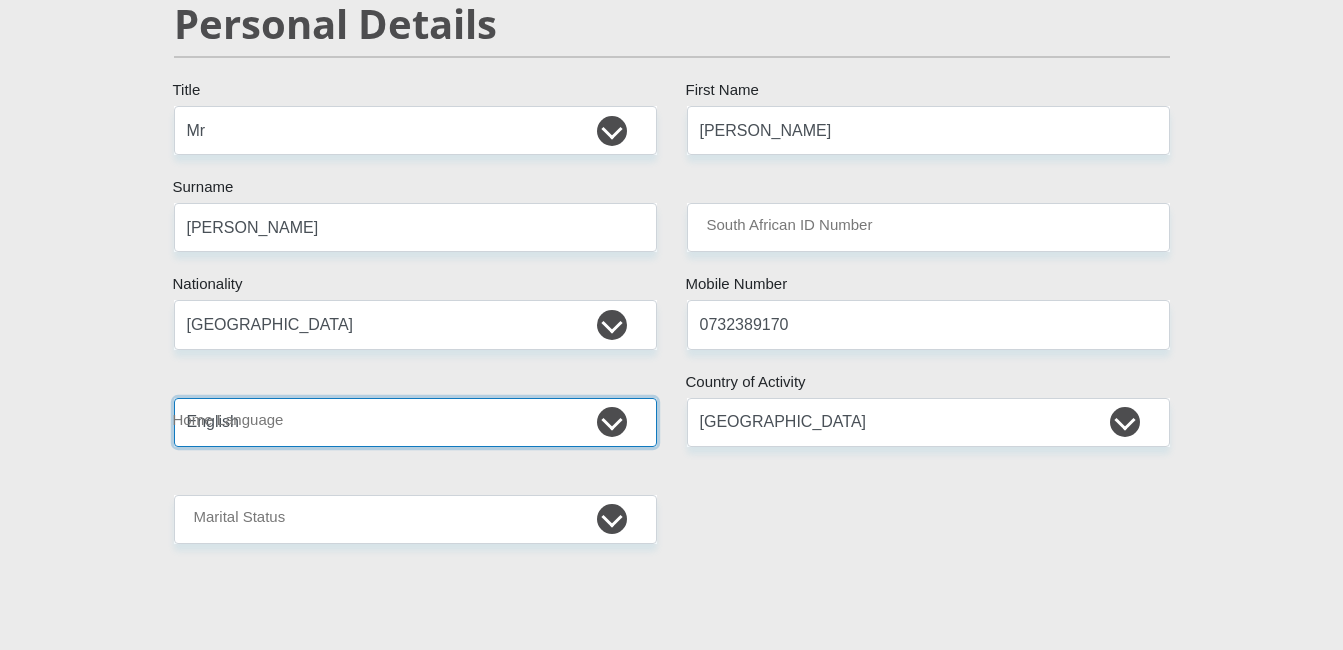 click on "Afrikaans
English
Sepedi
South Ndebele
Southern Sotho
Swati
Tsonga
Tswana
Venda
Xhosa
Zulu
Other" at bounding box center [415, 422] 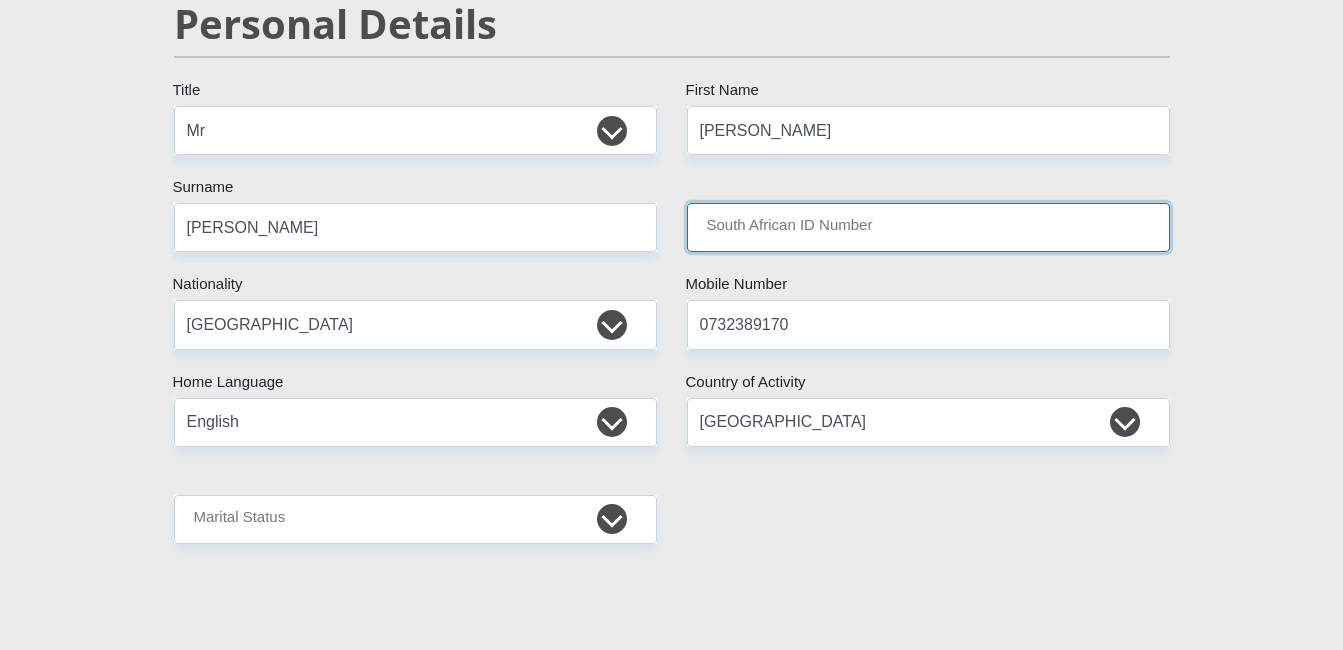 click on "South African ID Number" at bounding box center [928, 227] 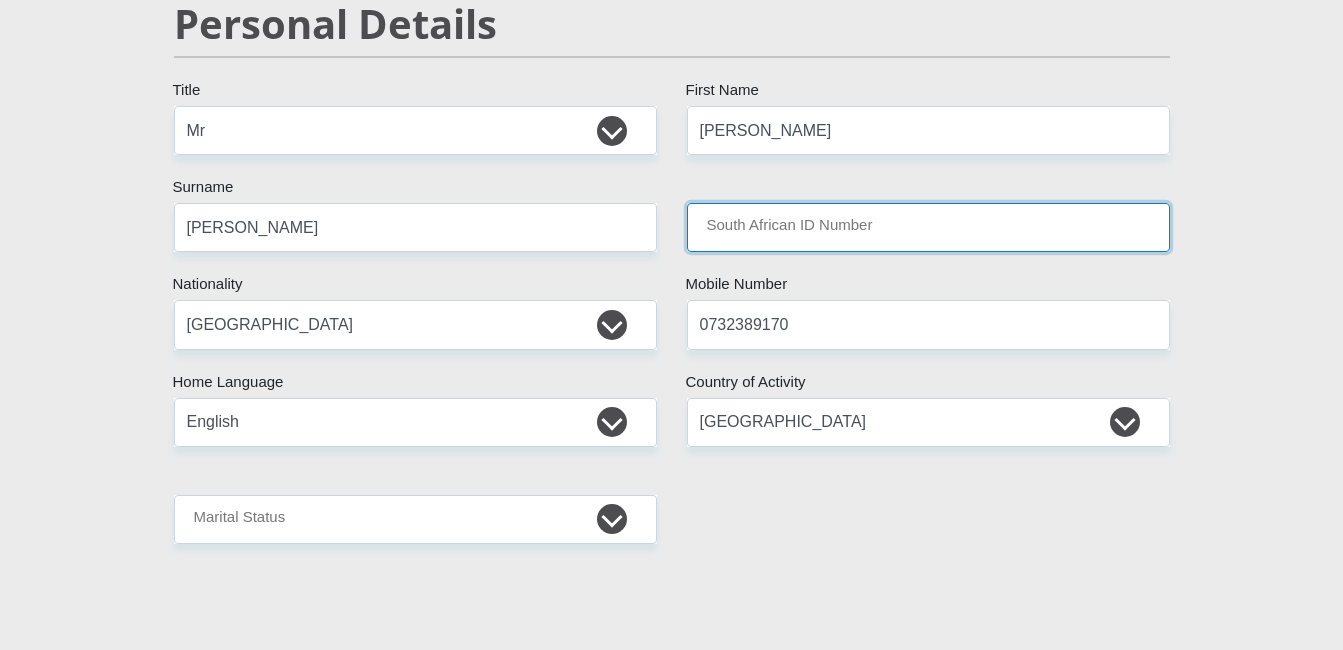 type on "7409075016085" 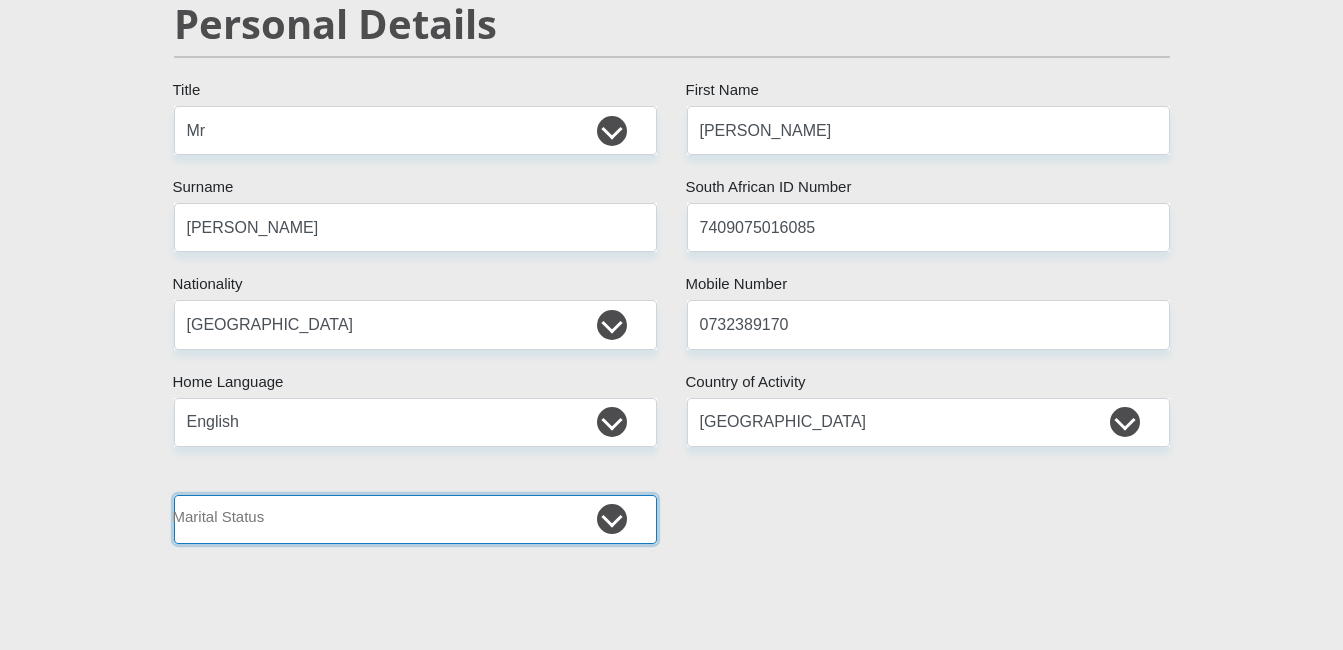 click on "Married ANC
Single
Divorced
Widowed
Married COP or Customary Law" at bounding box center (415, 519) 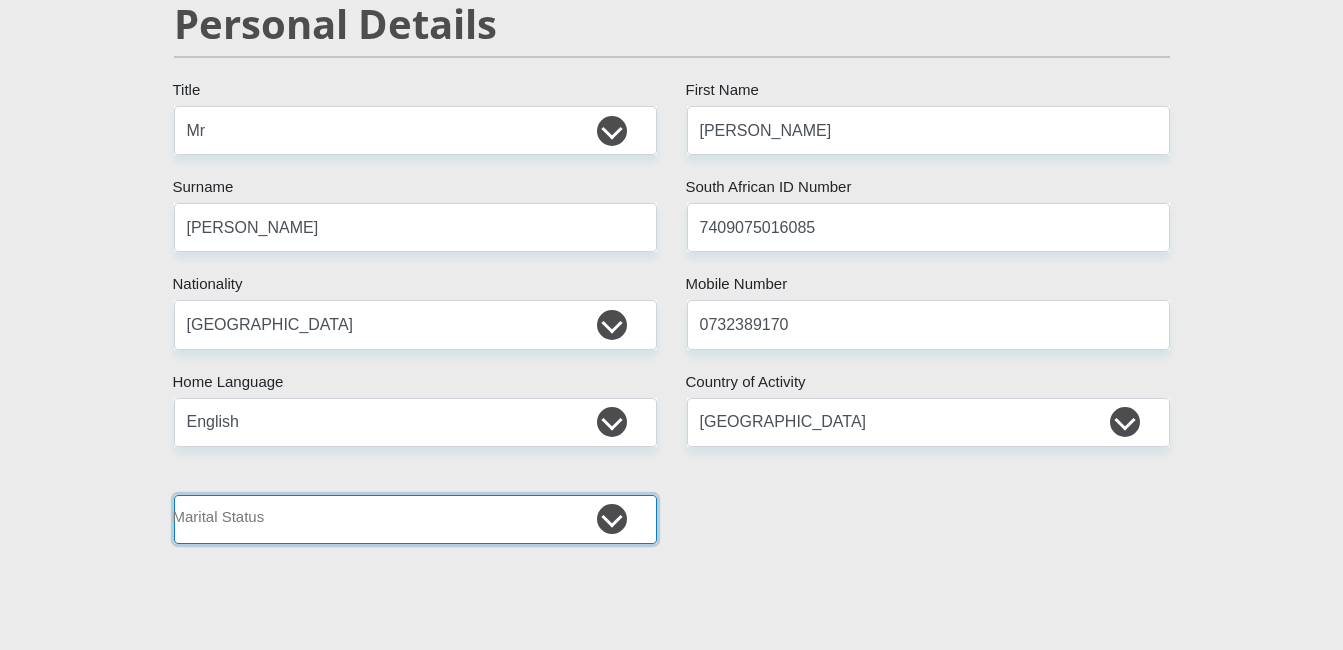 select on "1" 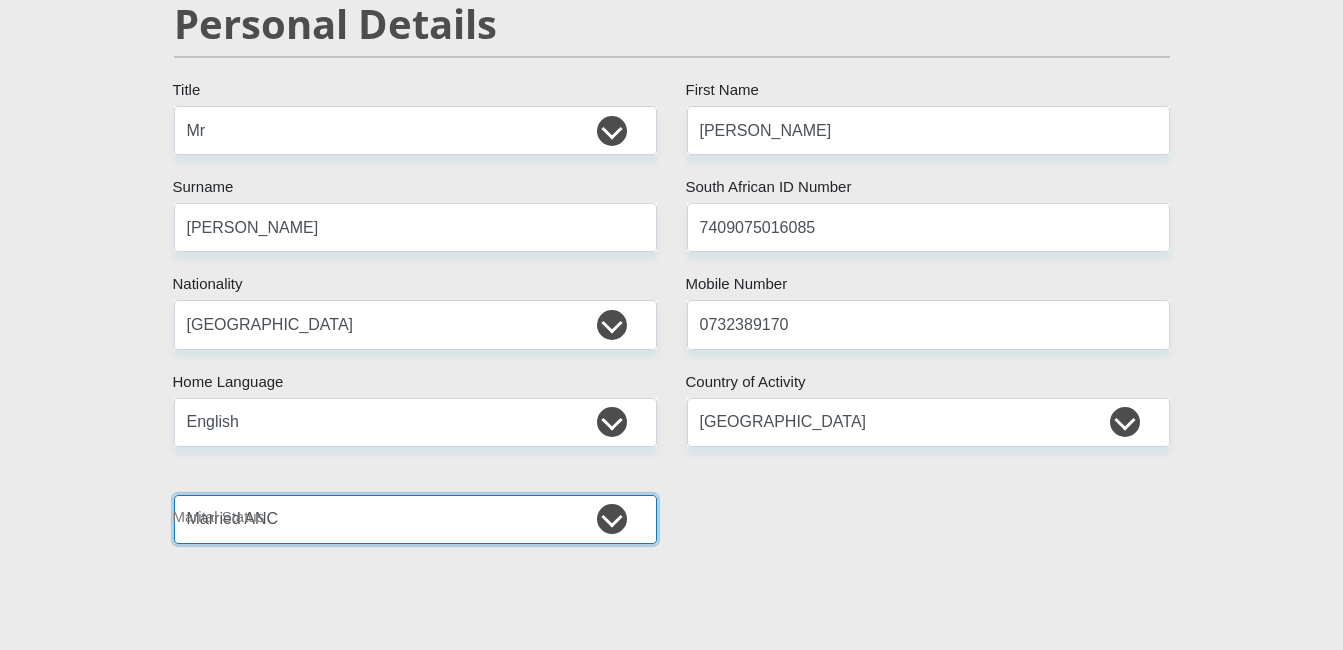 click on "Married ANC
Single
Divorced
Widowed
Married COP or Customary Law" at bounding box center [415, 519] 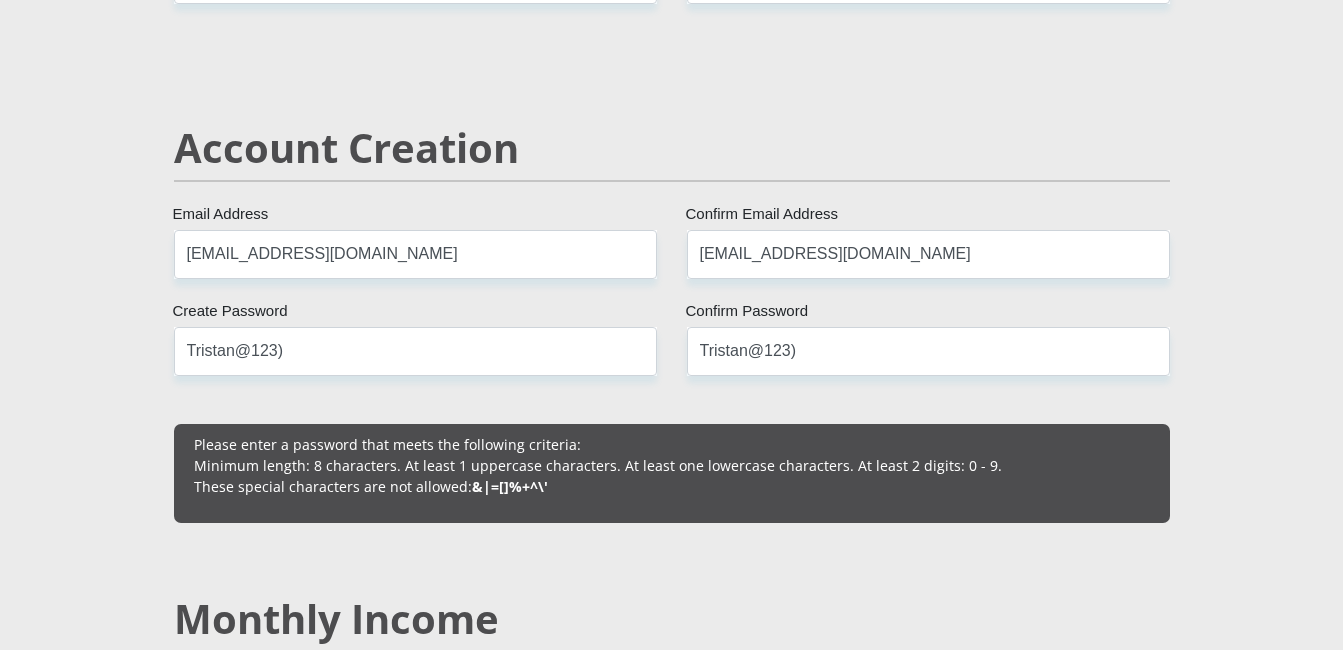 scroll, scrollTop: 1413, scrollLeft: 0, axis: vertical 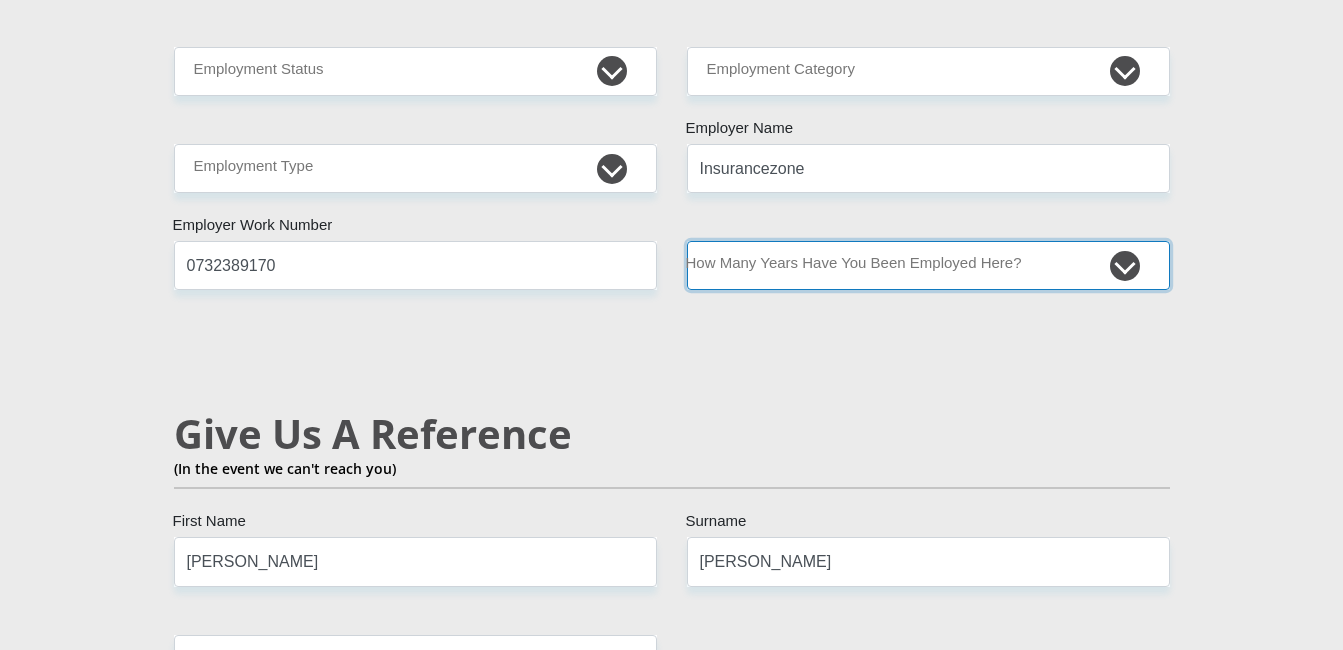 click on "less than 1 year
1-3 years
3-5 years
5+ years" at bounding box center [928, 265] 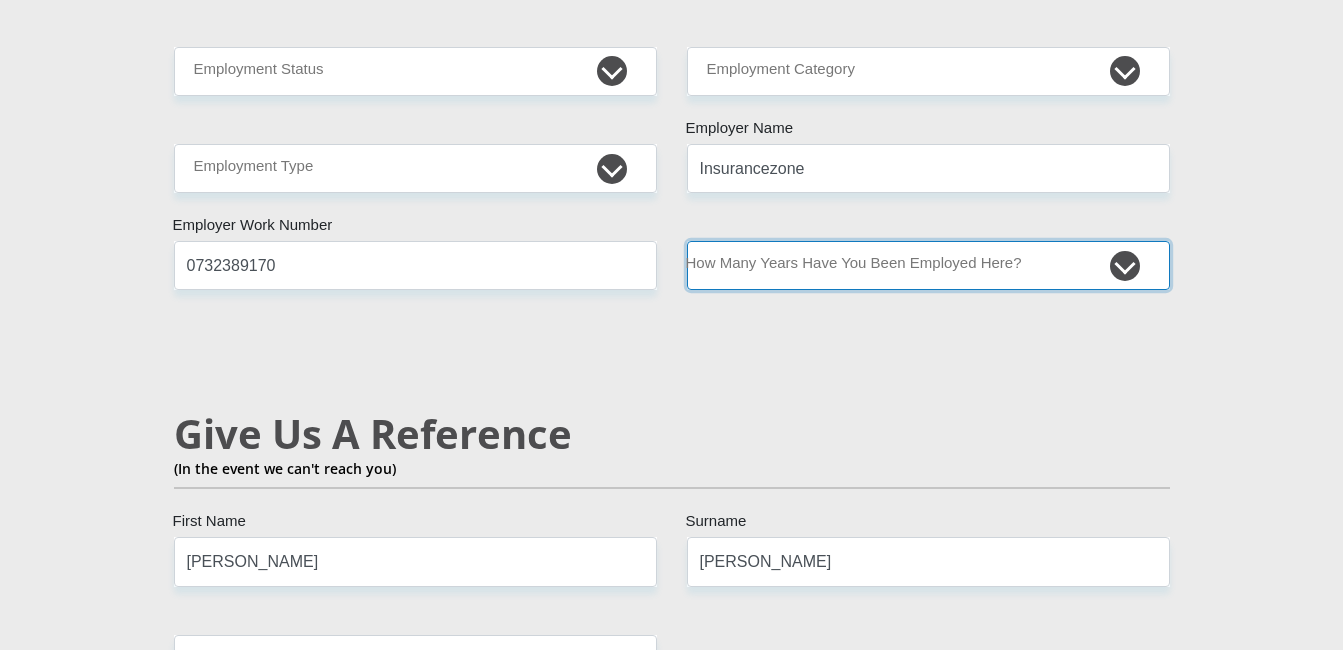 select on "60" 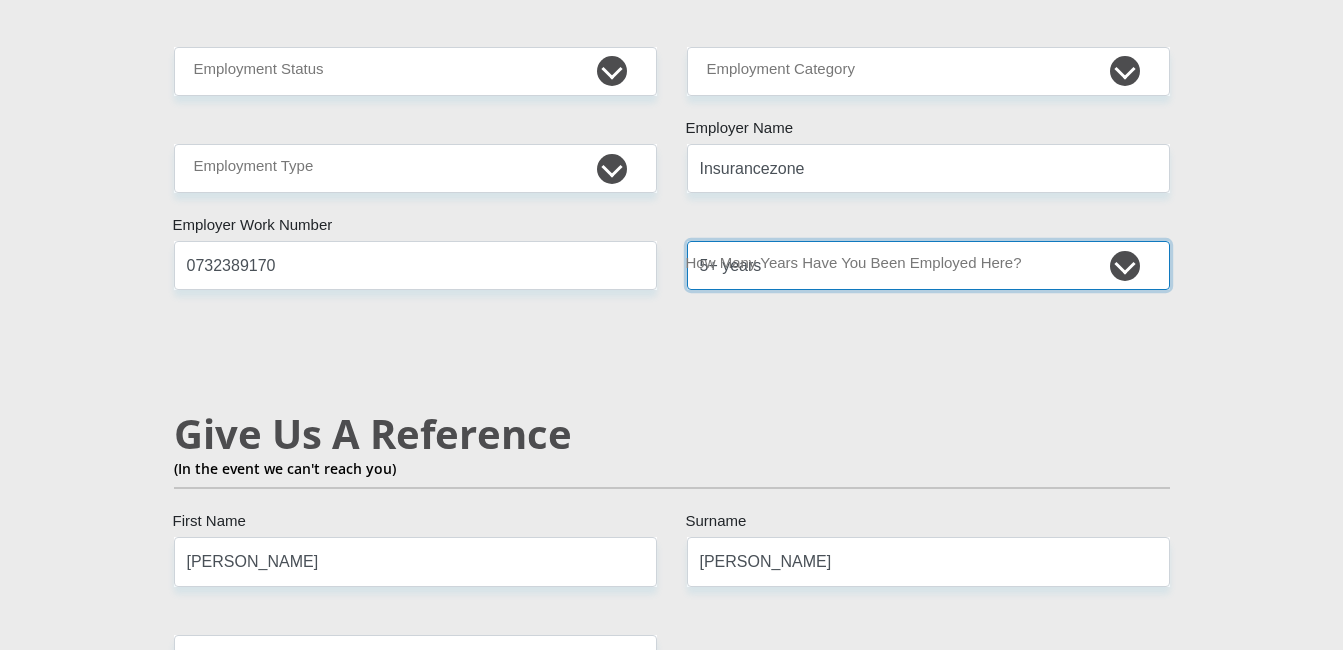 click on "less than 1 year
1-3 years
3-5 years
5+ years" at bounding box center (928, 265) 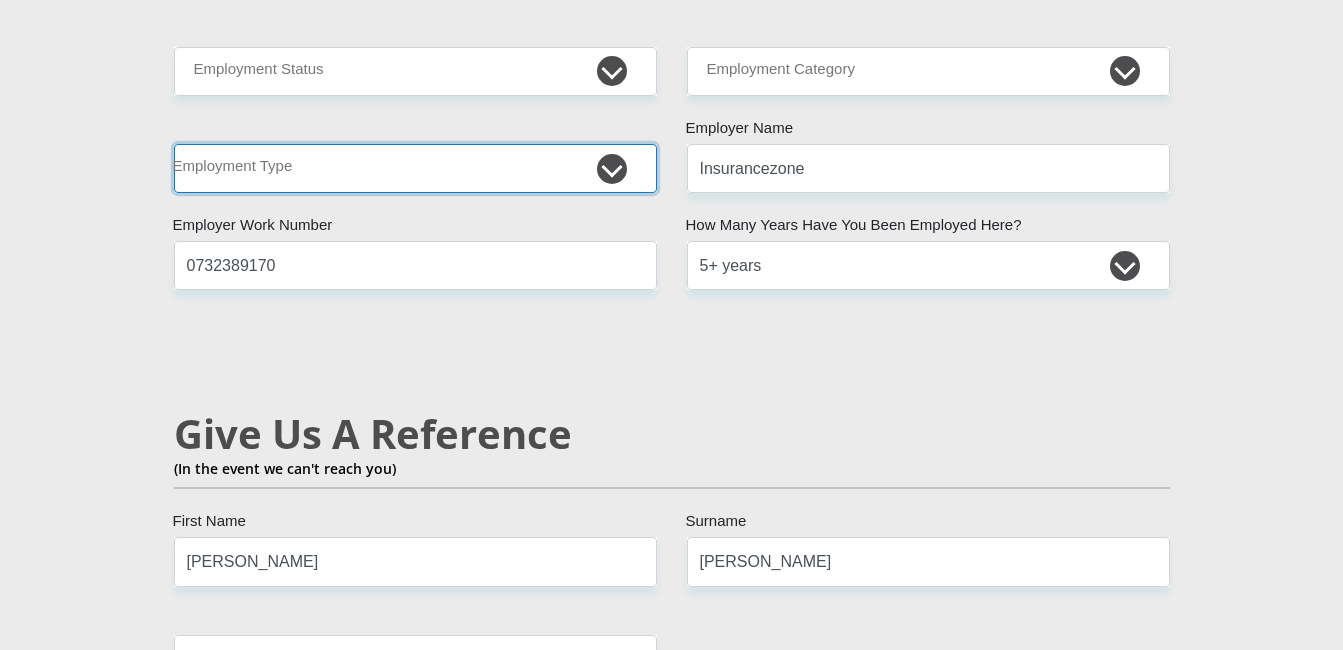 click on "College/Lecturer
Craft Seller
Creative
Driver
Executive
Farmer
Forces - Non Commissioned
Forces - Officer
Hawker
Housewife
Labourer
Licenced Professional
Manager
Miner
Non Licenced Professional
Office Staff/Clerk
Outside Worker
Pensioner
Permanent Teacher
Production/Manufacturing
Sales
Self-Employed
Semi-Professional Worker
Service Industry  Social Worker  Student" at bounding box center (415, 168) 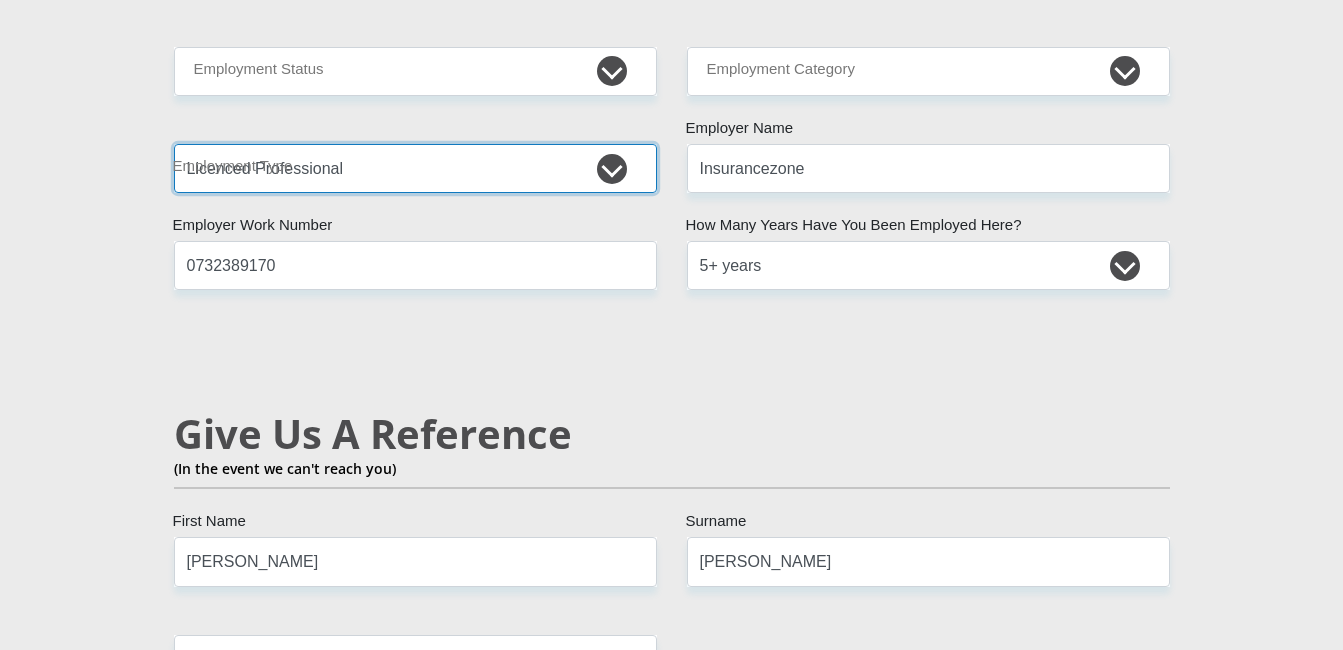 click on "College/Lecturer
Craft Seller
Creative
Driver
Executive
Farmer
Forces - Non Commissioned
Forces - Officer
Hawker
Housewife
Labourer
Licenced Professional
Manager
Miner
Non Licenced Professional
Office Staff/Clerk
Outside Worker
Pensioner
Permanent Teacher
Production/Manufacturing
Sales
Self-Employed
Semi-Professional Worker
Service Industry  Social Worker  Student" at bounding box center (415, 168) 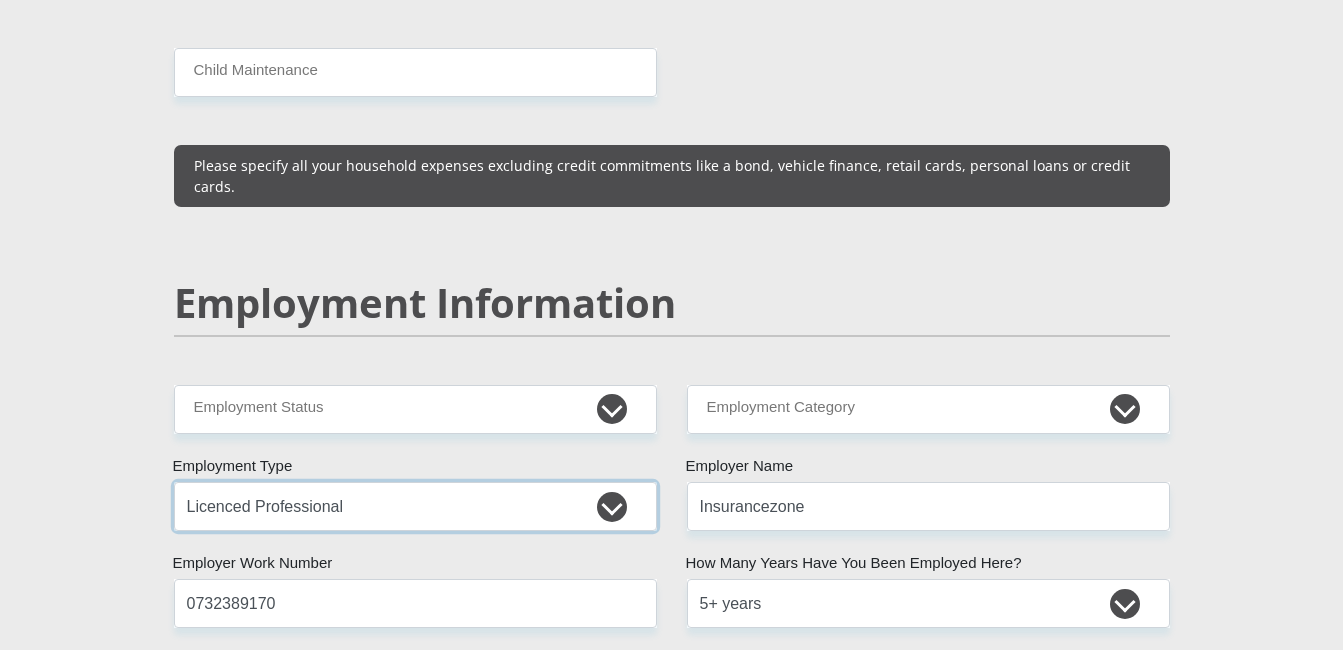 scroll, scrollTop: 2795, scrollLeft: 0, axis: vertical 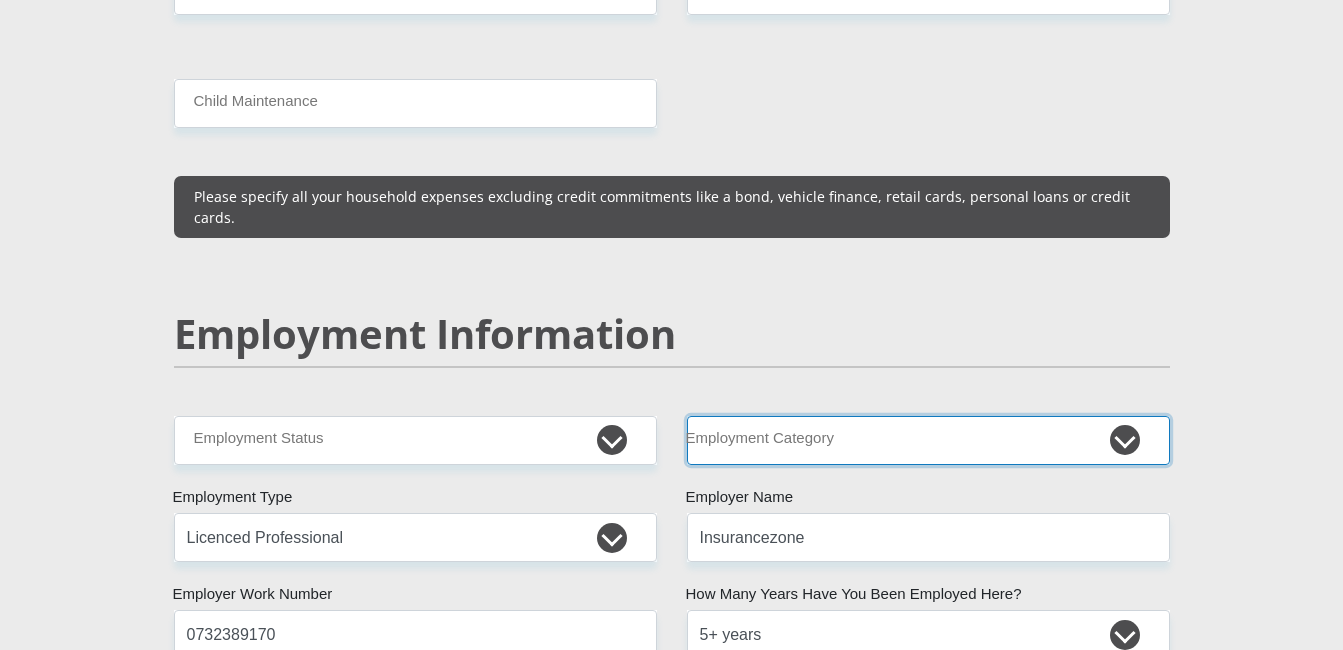 click on "AGRICULTURE
ALCOHOL & TOBACCO
CONSTRUCTION MATERIALS
METALLURGY
EQUIPMENT FOR RENEWABLE ENERGY
SPECIALIZED CONTRACTORS
CAR
GAMING (INCL. INTERNET
OTHER WHOLESALE
UNLICENSED PHARMACEUTICALS
CURRENCY EXCHANGE HOUSES
OTHER FINANCIAL INSTITUTIONS & INSURANCE
REAL ESTATE AGENTS
OIL & GAS
OTHER MATERIALS (E.G. IRON ORE)
PRECIOUS STONES & PRECIOUS METALS
POLITICAL ORGANIZATIONS
RELIGIOUS ORGANIZATIONS(NOT SECTS)
ACTI. HAVING BUSINESS DEAL WITH PUBLIC ADMINISTRATION
LAUNDROMATS" at bounding box center (928, 440) 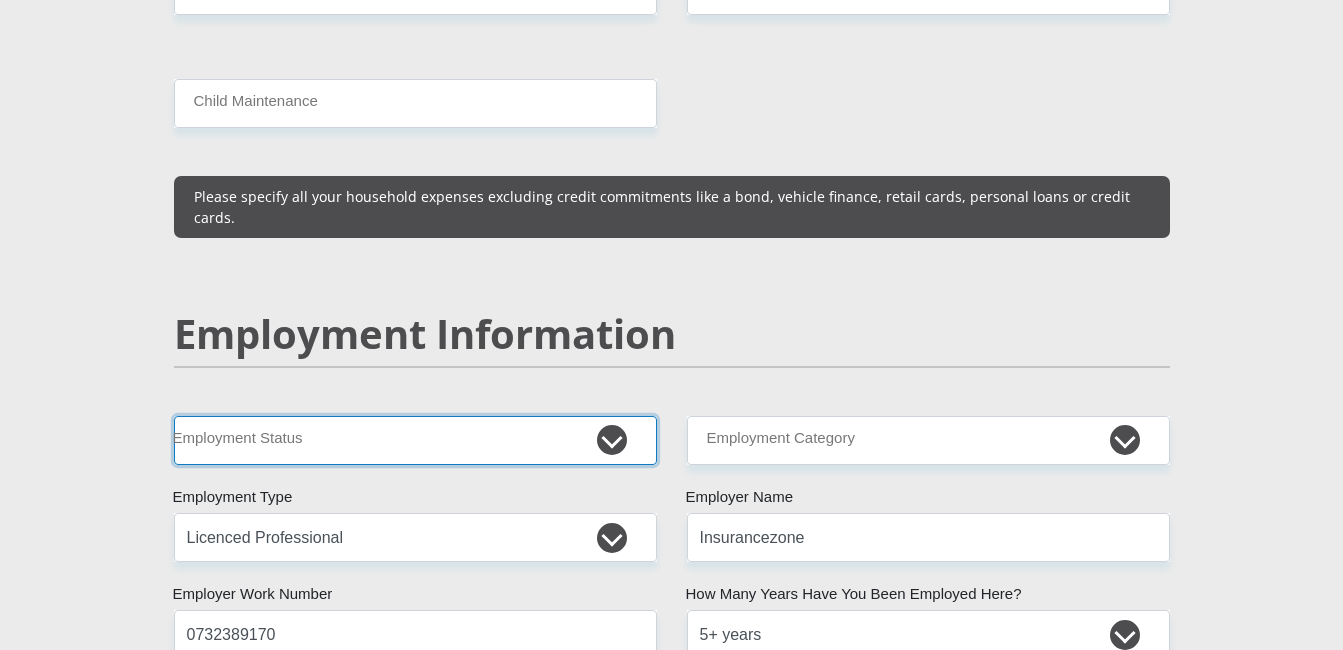 click on "Permanent/Full-time
Part-time/Casual
Contract Worker
Self-Employed
Housewife
Retired
Student
Medically Boarded
Disability
Unemployed" at bounding box center [415, 440] 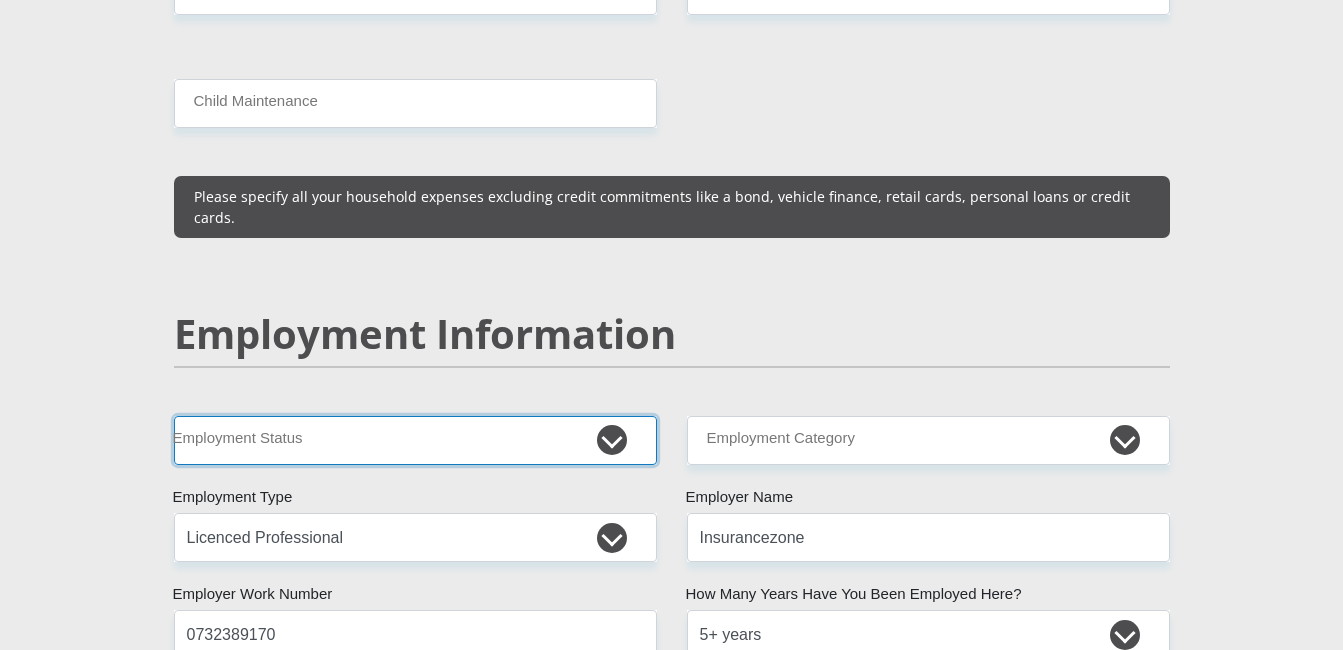 select on "1" 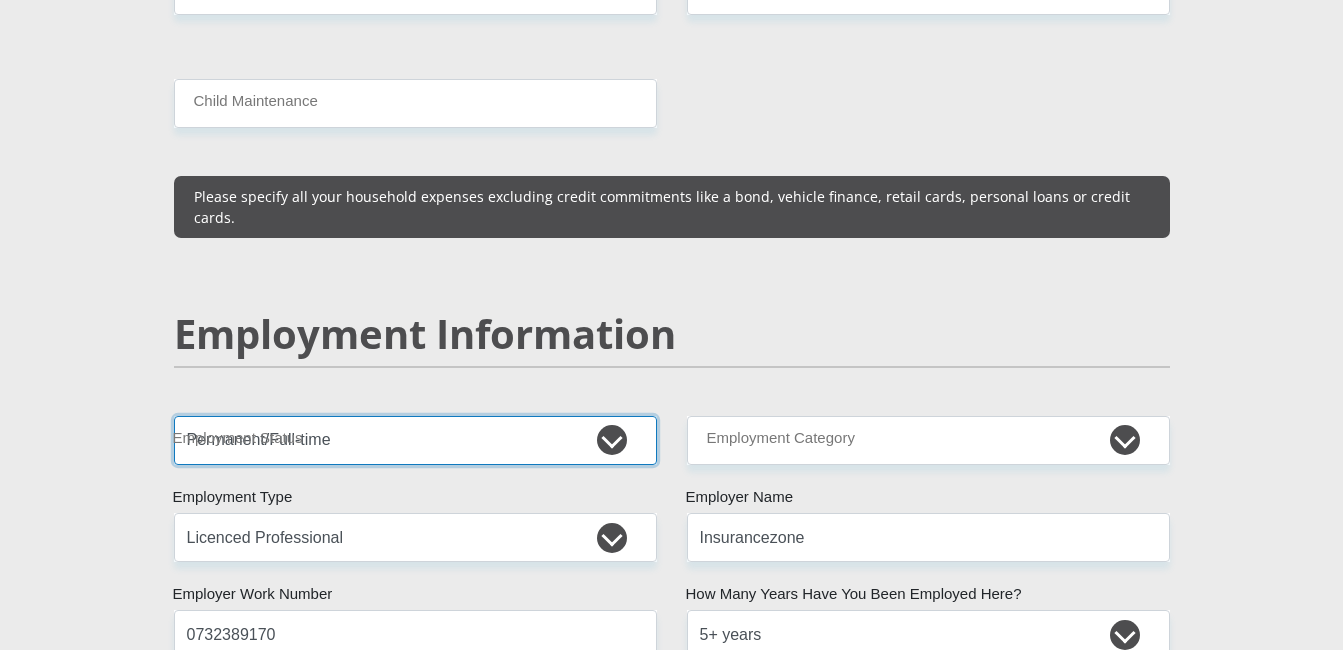 click on "Permanent/Full-time
Part-time/Casual
Contract Worker
Self-Employed
Housewife
Retired
Student
Medically Boarded
Disability
Unemployed" at bounding box center [415, 440] 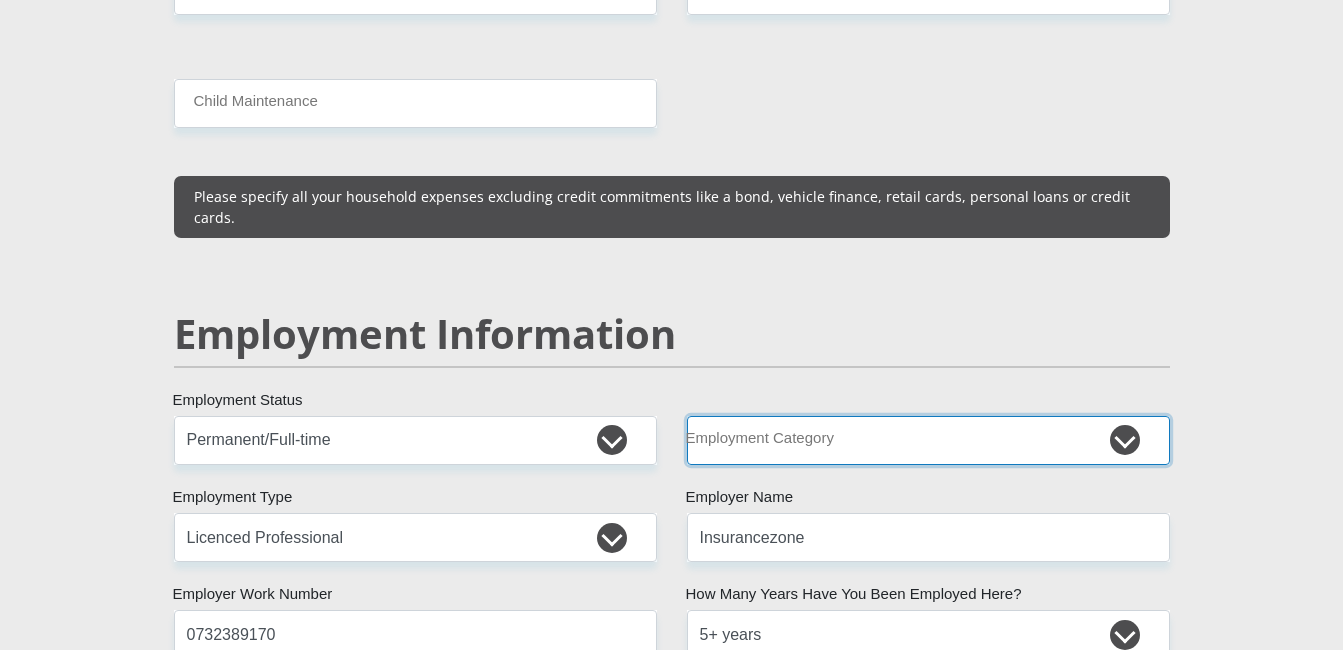 click on "AGRICULTURE
ALCOHOL & TOBACCO
CONSTRUCTION MATERIALS
METALLURGY
EQUIPMENT FOR RENEWABLE ENERGY
SPECIALIZED CONTRACTORS
CAR
GAMING (INCL. INTERNET
OTHER WHOLESALE
UNLICENSED PHARMACEUTICALS
CURRENCY EXCHANGE HOUSES
OTHER FINANCIAL INSTITUTIONS & INSURANCE
REAL ESTATE AGENTS
OIL & GAS
OTHER MATERIALS (E.G. IRON ORE)
PRECIOUS STONES & PRECIOUS METALS
POLITICAL ORGANIZATIONS
RELIGIOUS ORGANIZATIONS(NOT SECTS)
ACTI. HAVING BUSINESS DEAL WITH PUBLIC ADMINISTRATION
LAUNDROMATS" at bounding box center (928, 440) 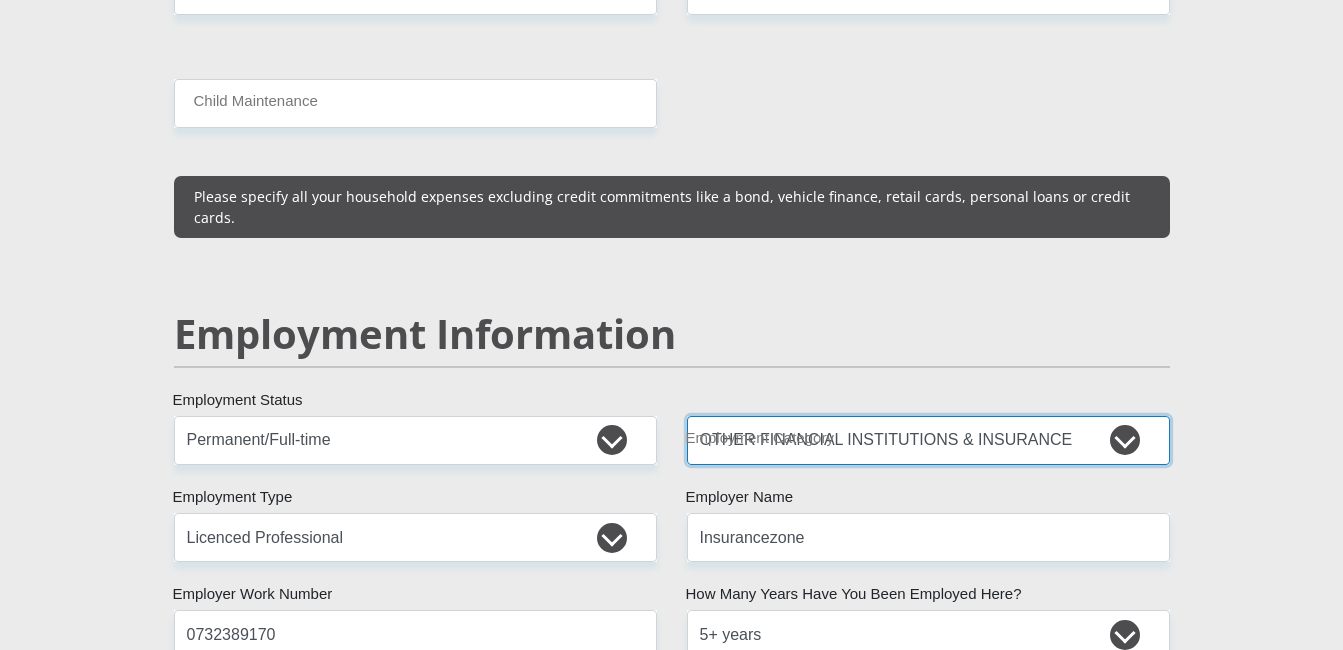 click on "AGRICULTURE
ALCOHOL & TOBACCO
CONSTRUCTION MATERIALS
METALLURGY
EQUIPMENT FOR RENEWABLE ENERGY
SPECIALIZED CONTRACTORS
CAR
GAMING (INCL. INTERNET
OTHER WHOLESALE
UNLICENSED PHARMACEUTICALS
CURRENCY EXCHANGE HOUSES
OTHER FINANCIAL INSTITUTIONS & INSURANCE
REAL ESTATE AGENTS
OIL & GAS
OTHER MATERIALS (E.G. IRON ORE)
PRECIOUS STONES & PRECIOUS METALS
POLITICAL ORGANIZATIONS
RELIGIOUS ORGANIZATIONS(NOT SECTS)
ACTI. HAVING BUSINESS DEAL WITH PUBLIC ADMINISTRATION
LAUNDROMATS" at bounding box center [928, 440] 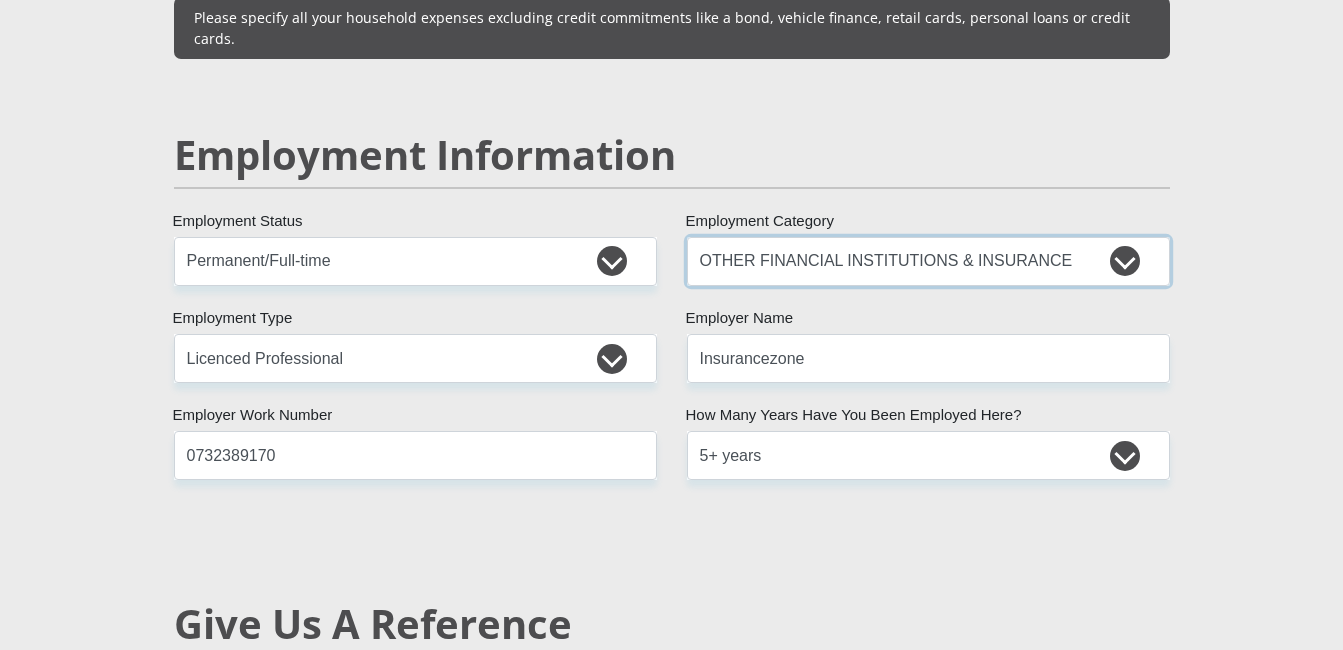 scroll, scrollTop: 3006, scrollLeft: 0, axis: vertical 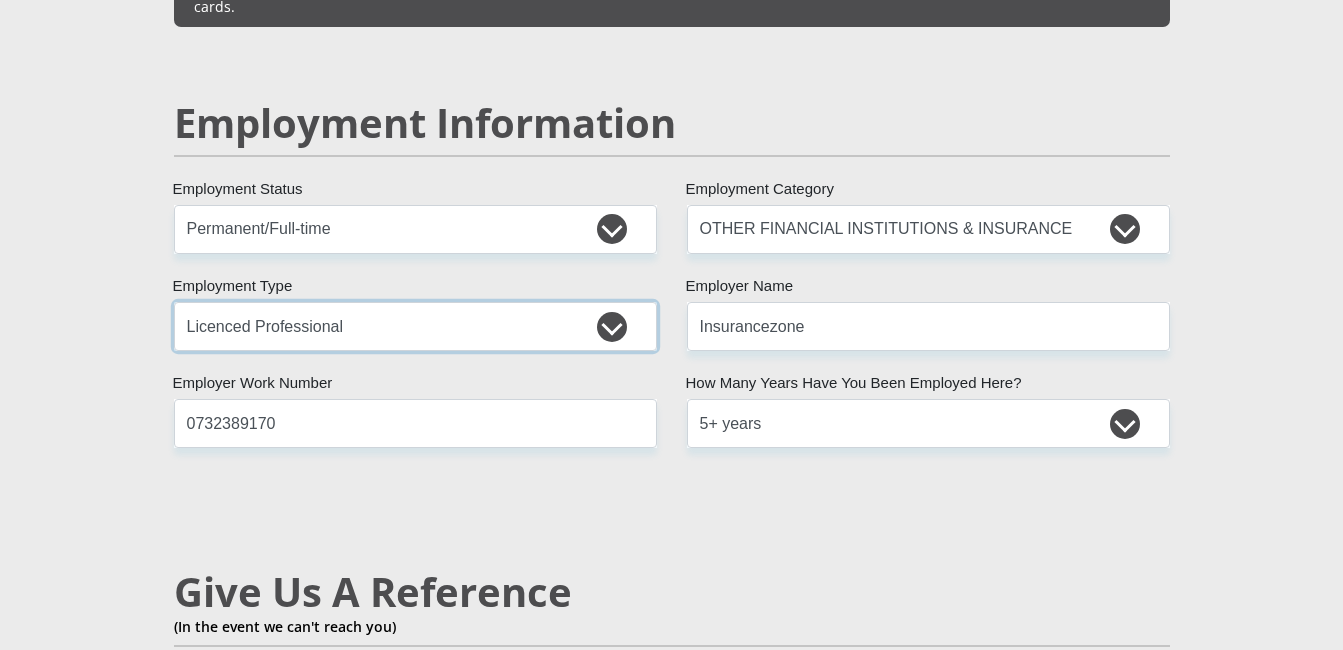 click on "College/Lecturer
Craft Seller
Creative
Driver
Executive
Farmer
Forces - Non Commissioned
Forces - Officer
Hawker
Housewife
Labourer
Licenced Professional
Manager
Miner
Non Licenced Professional
Office Staff/Clerk
Outside Worker
Pensioner
Permanent Teacher
Production/Manufacturing
Sales
Self-Employed
Semi-Professional Worker
Service Industry  Social Worker  Student" at bounding box center [415, 326] 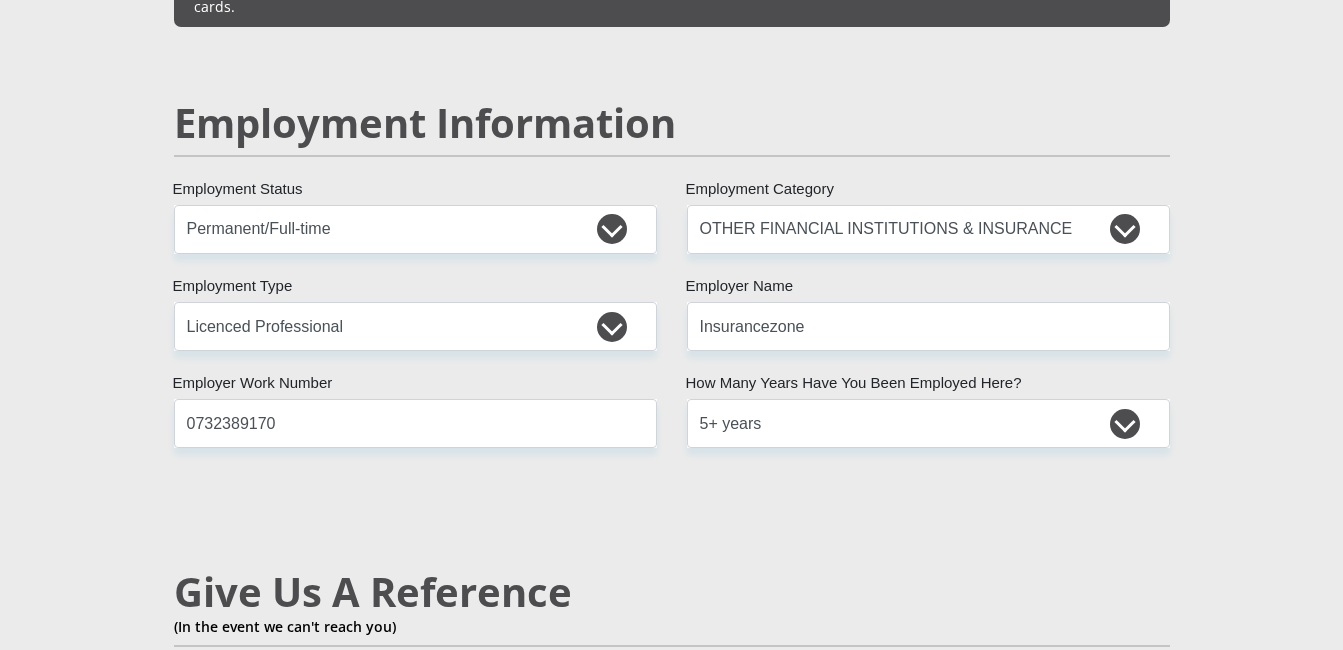 drag, startPoint x: 777, startPoint y: 485, endPoint x: 798, endPoint y: 492, distance: 22.135944 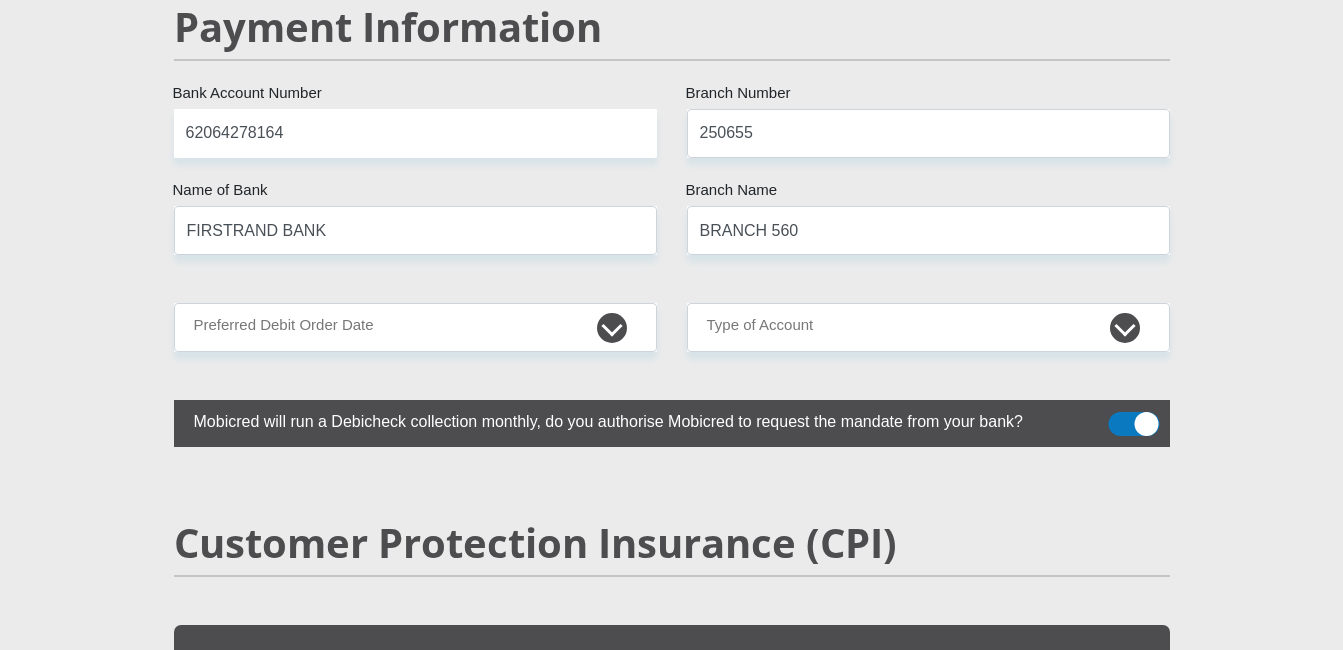 scroll, scrollTop: 3976, scrollLeft: 0, axis: vertical 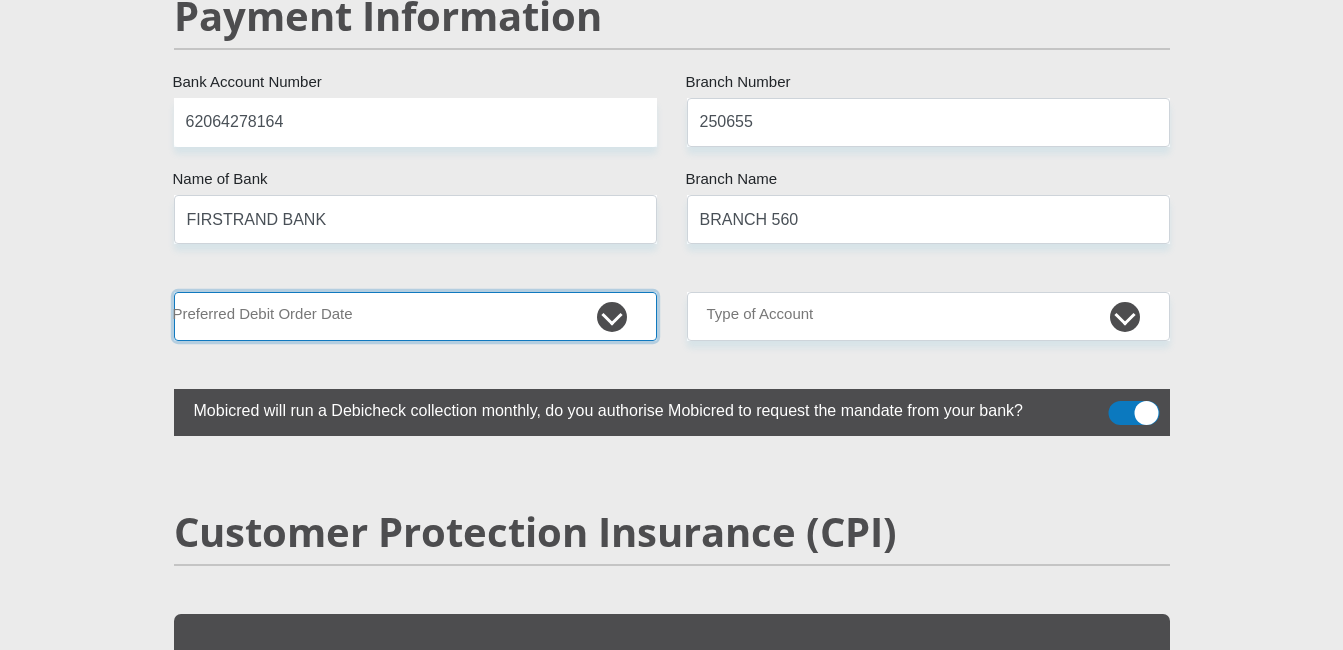 click on "1st
2nd
3rd
4th
5th
7th
18th
19th
20th
21st
22nd
23rd
24th
25th
26th
27th
28th
29th
30th" at bounding box center (415, 316) 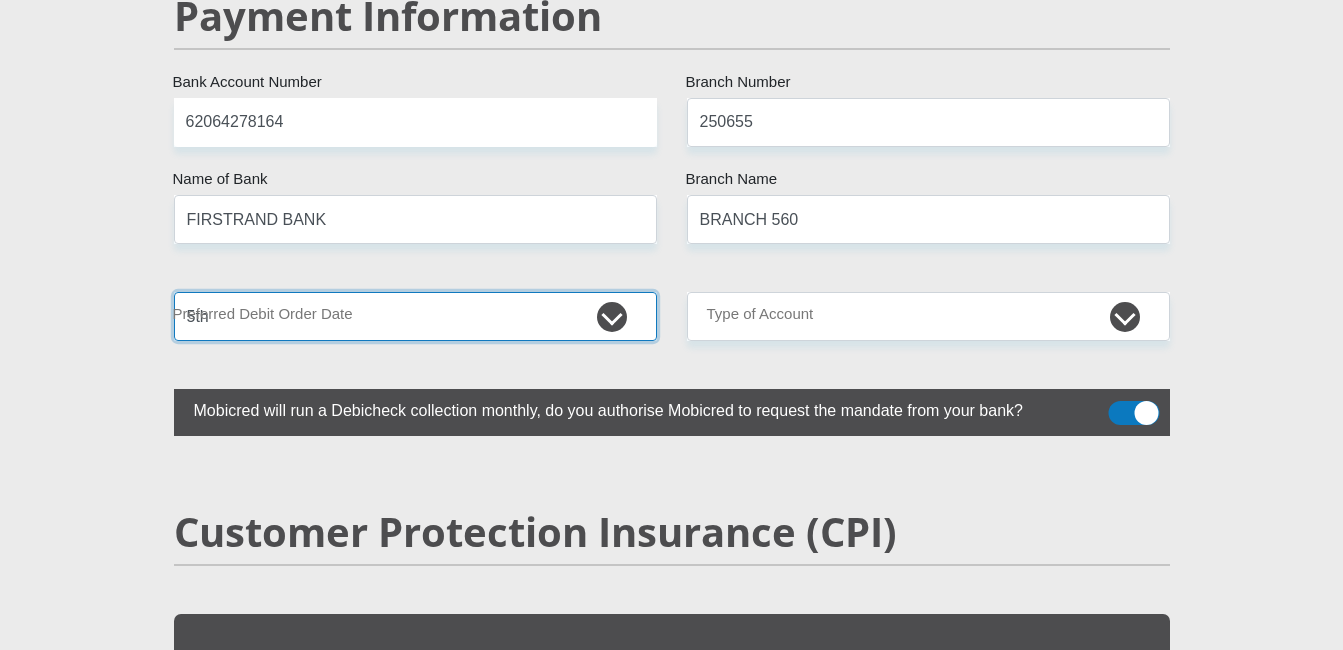 click on "1st
2nd
3rd
4th
5th
7th
18th
19th
20th
21st
22nd
23rd
24th
25th
26th
27th
28th
29th
30th" at bounding box center (415, 316) 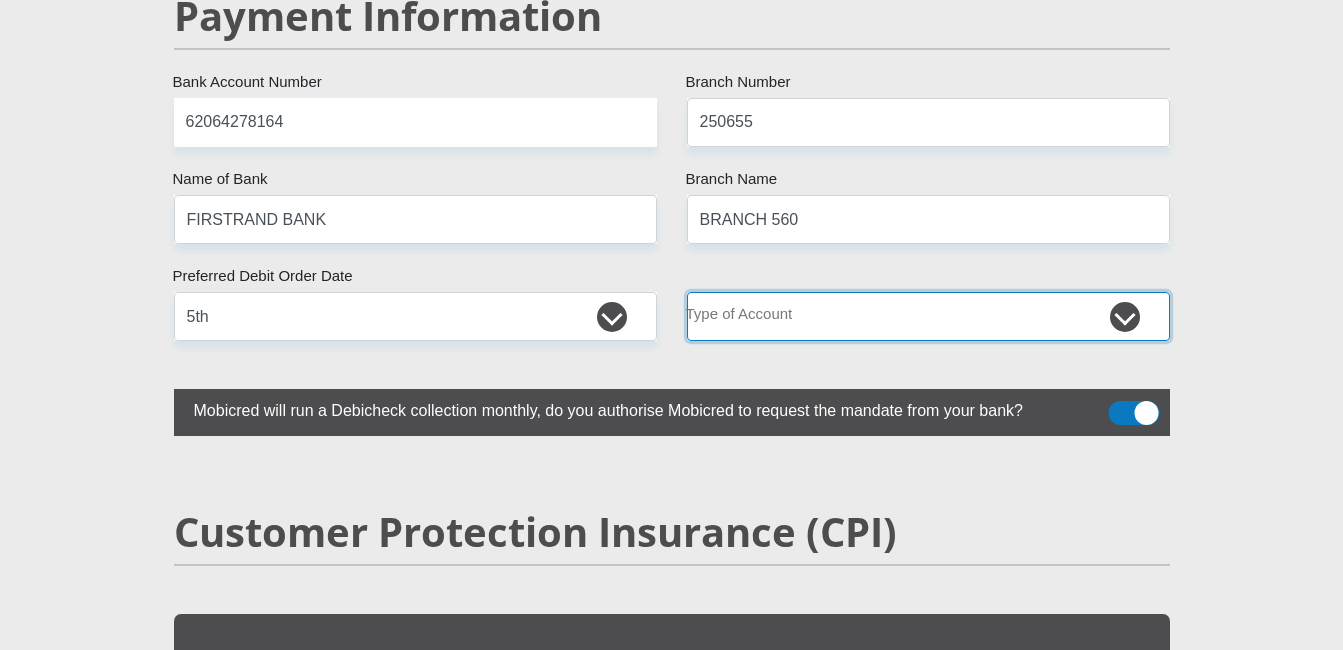 click on "Cheque
Savings" at bounding box center [928, 316] 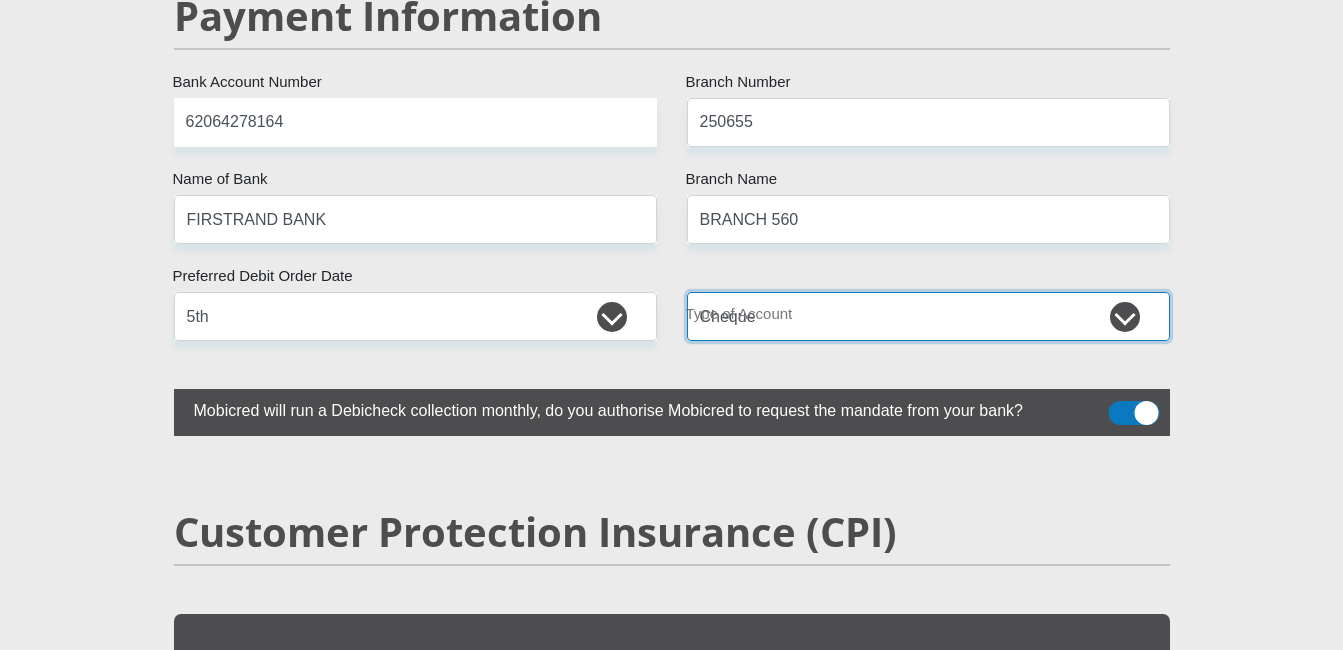 click on "Cheque
Savings" at bounding box center [928, 316] 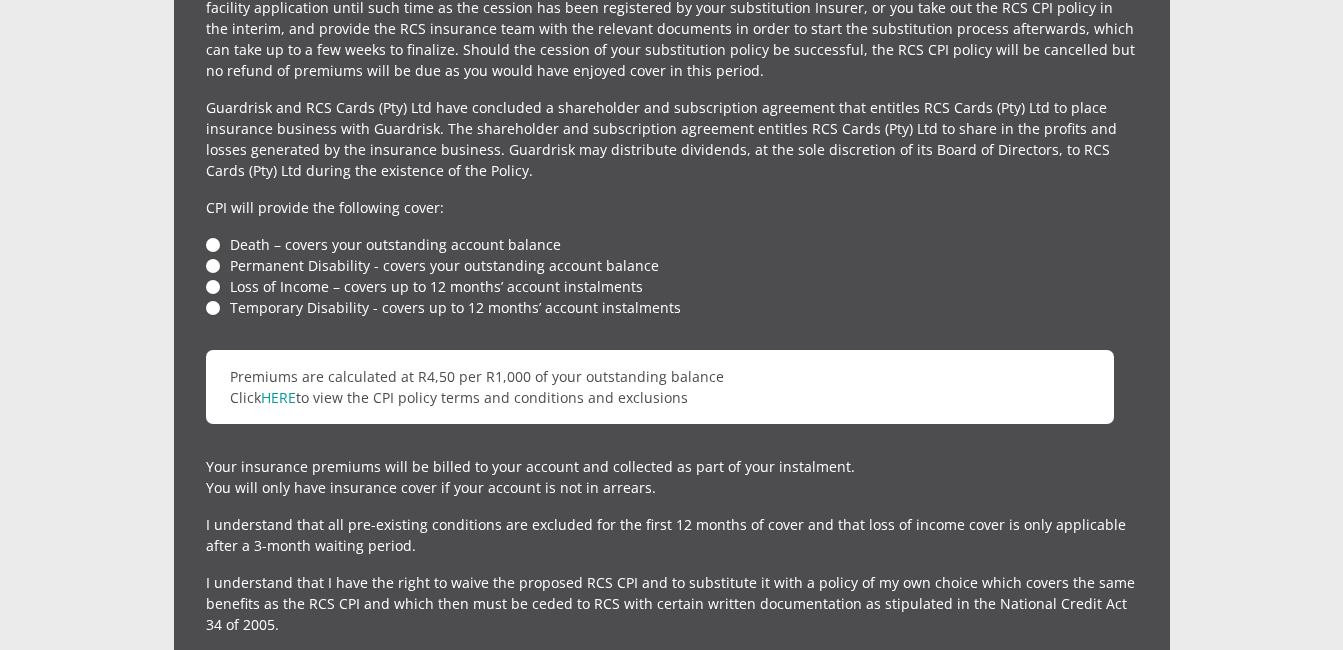 scroll, scrollTop: 4809, scrollLeft: 0, axis: vertical 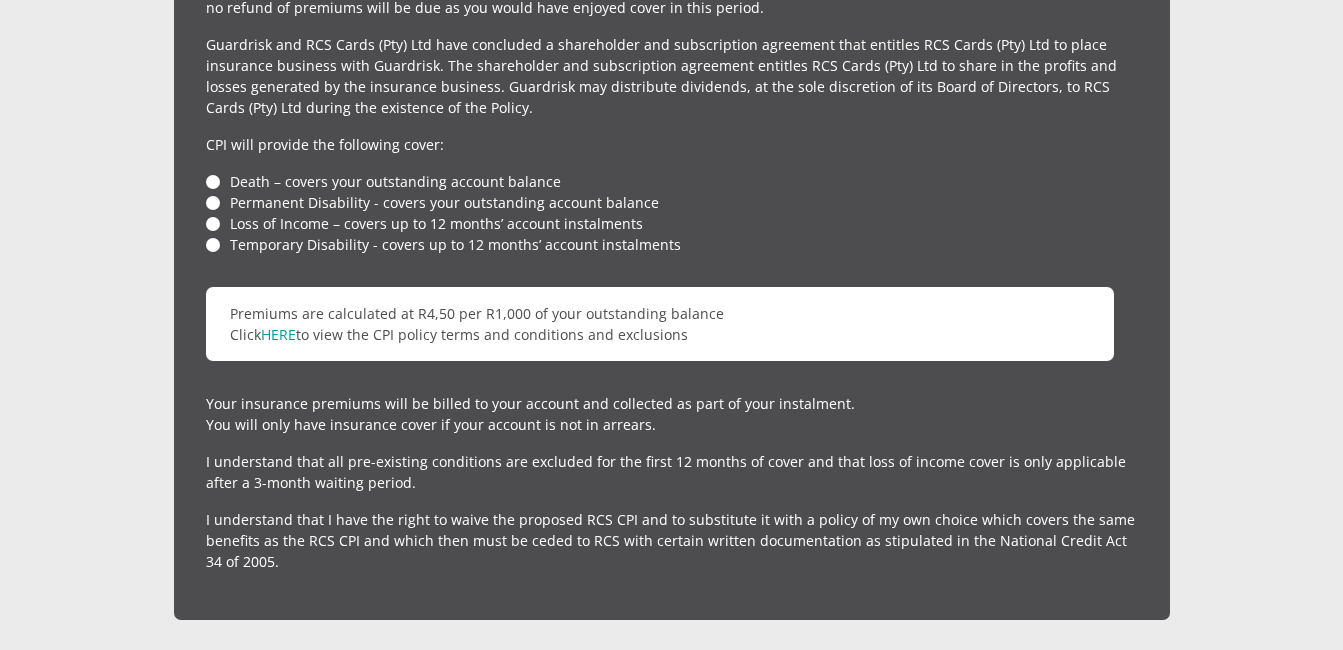 click on "Death – covers your outstanding account balance" at bounding box center [672, 181] 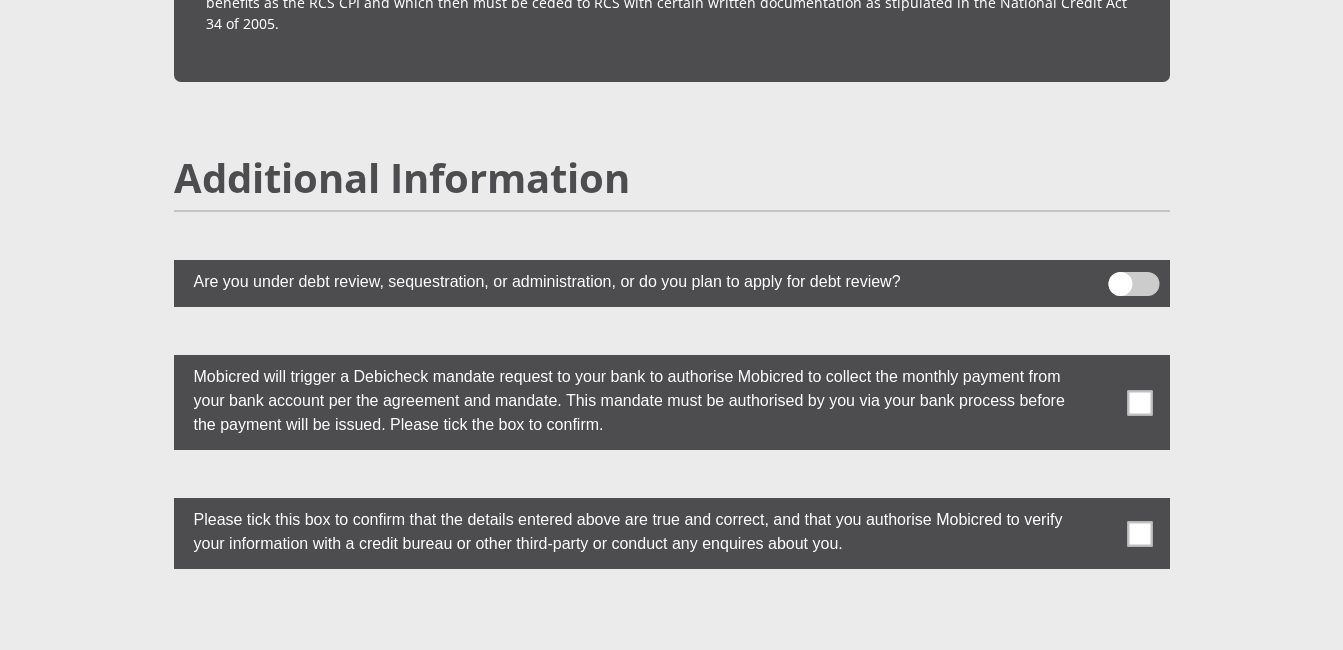 scroll, scrollTop: 5421, scrollLeft: 0, axis: vertical 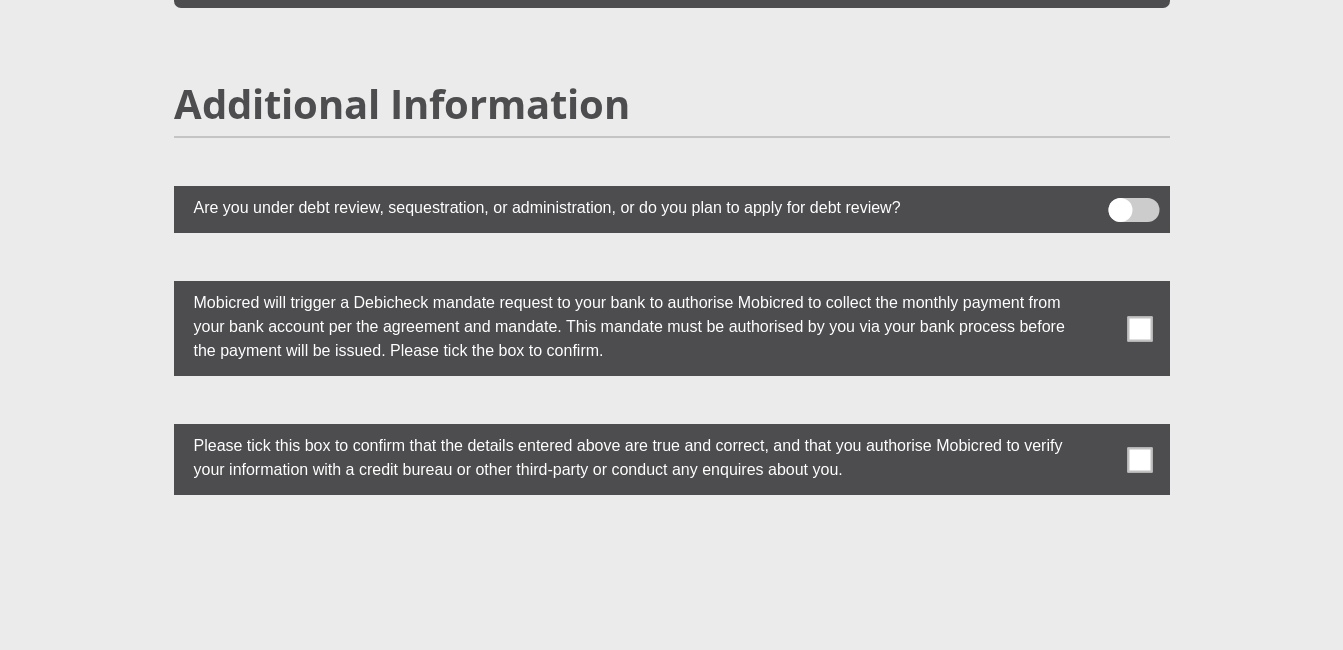 click at bounding box center [1139, 328] 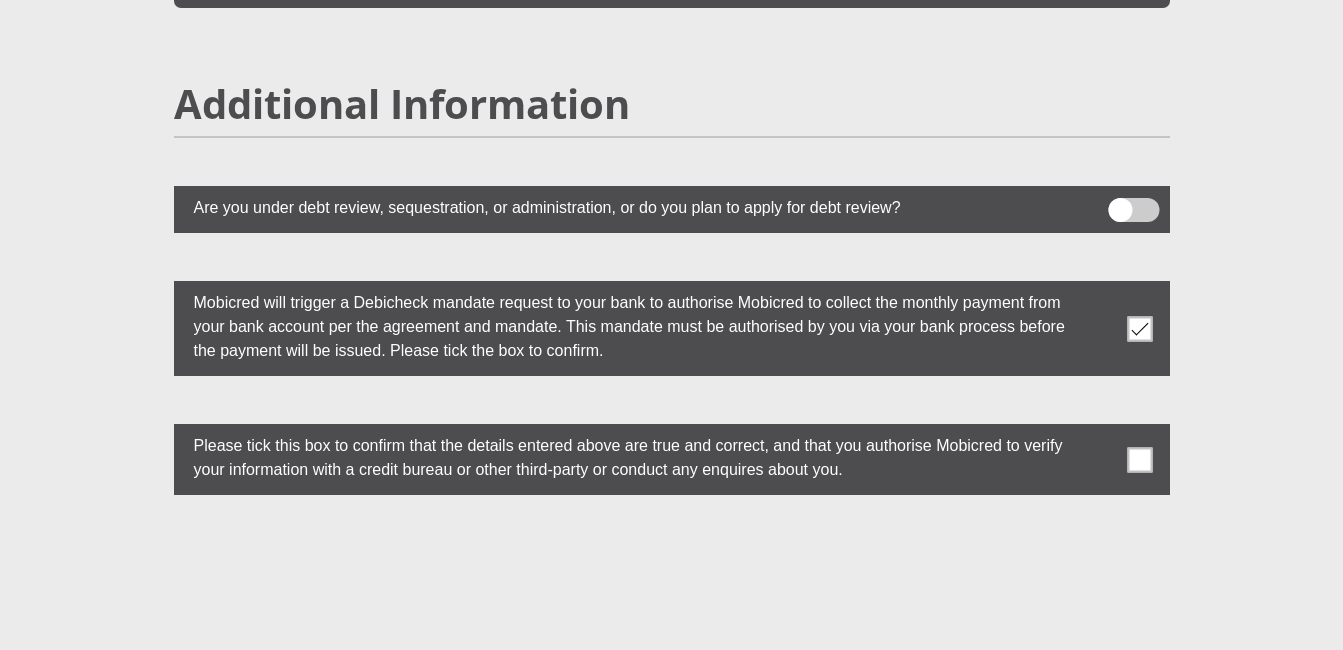 click at bounding box center (1139, 459) 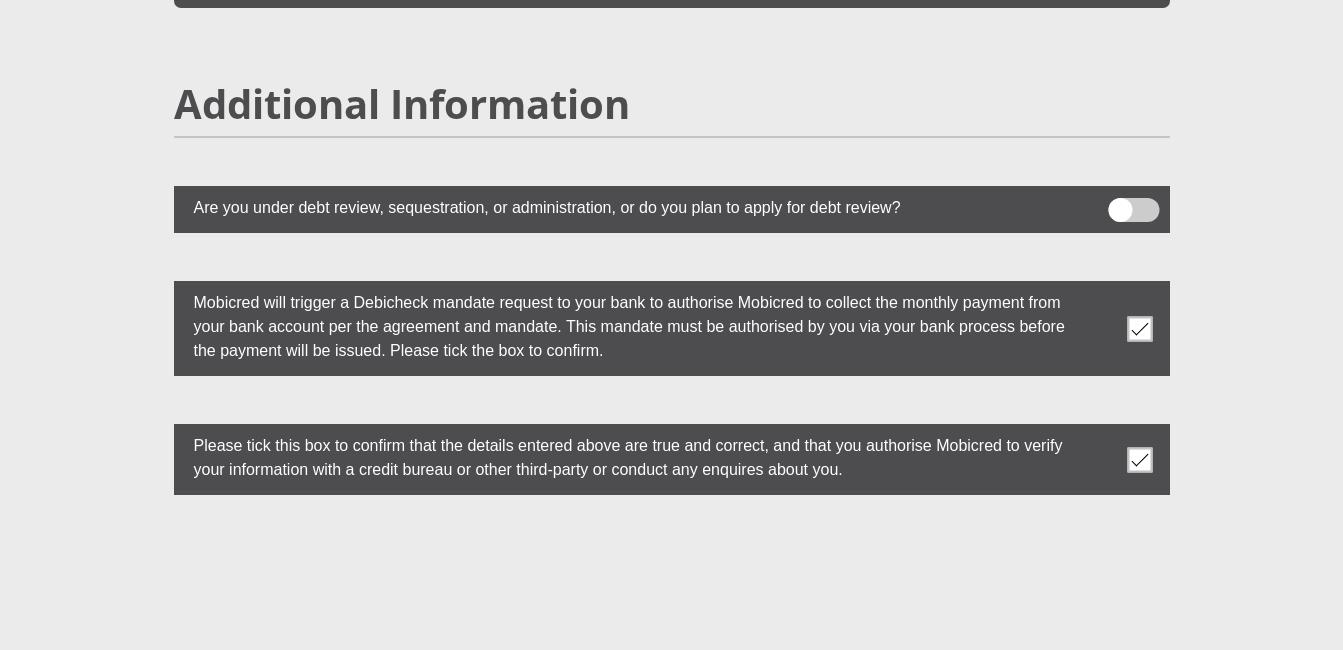 scroll, scrollTop: 5611, scrollLeft: 0, axis: vertical 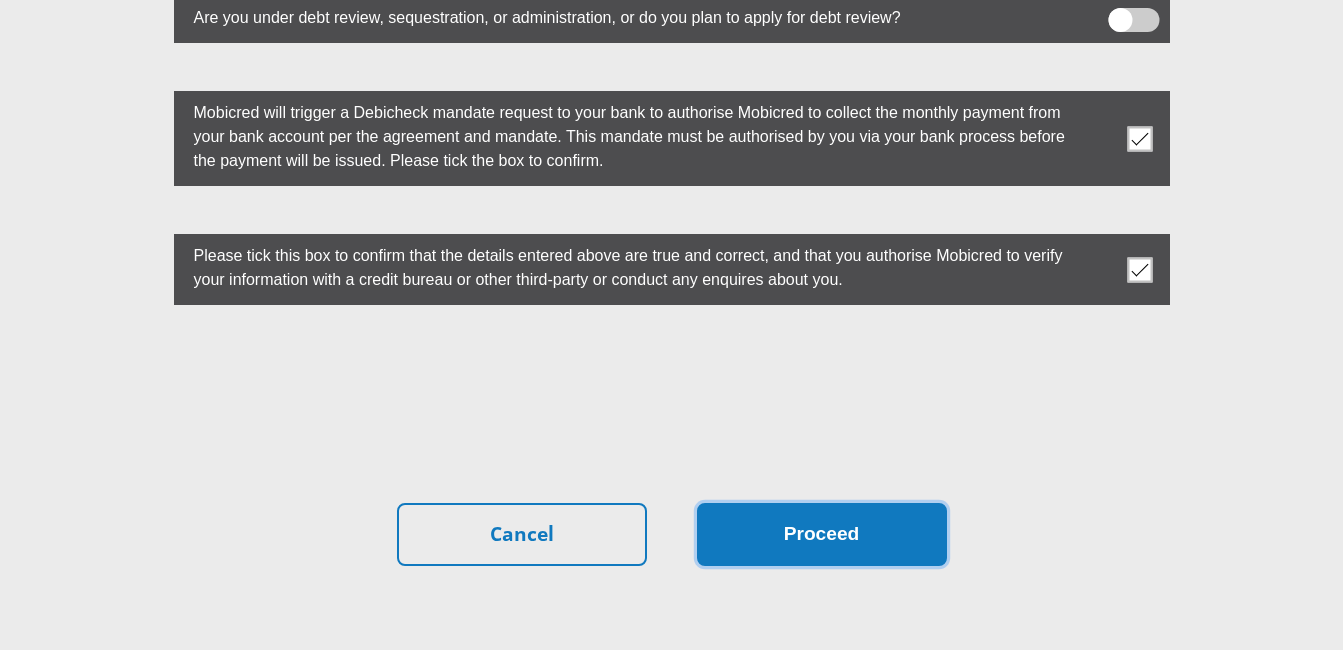 click on "Proceed" at bounding box center [822, 534] 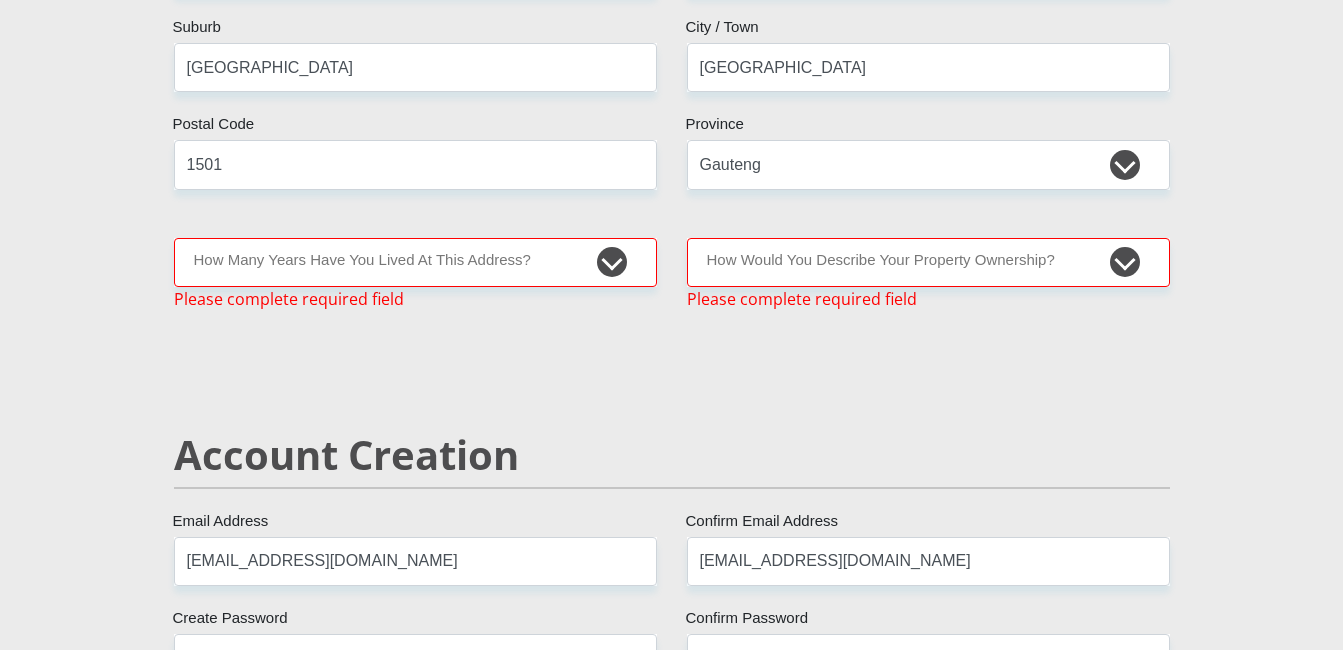 scroll, scrollTop: 1043, scrollLeft: 0, axis: vertical 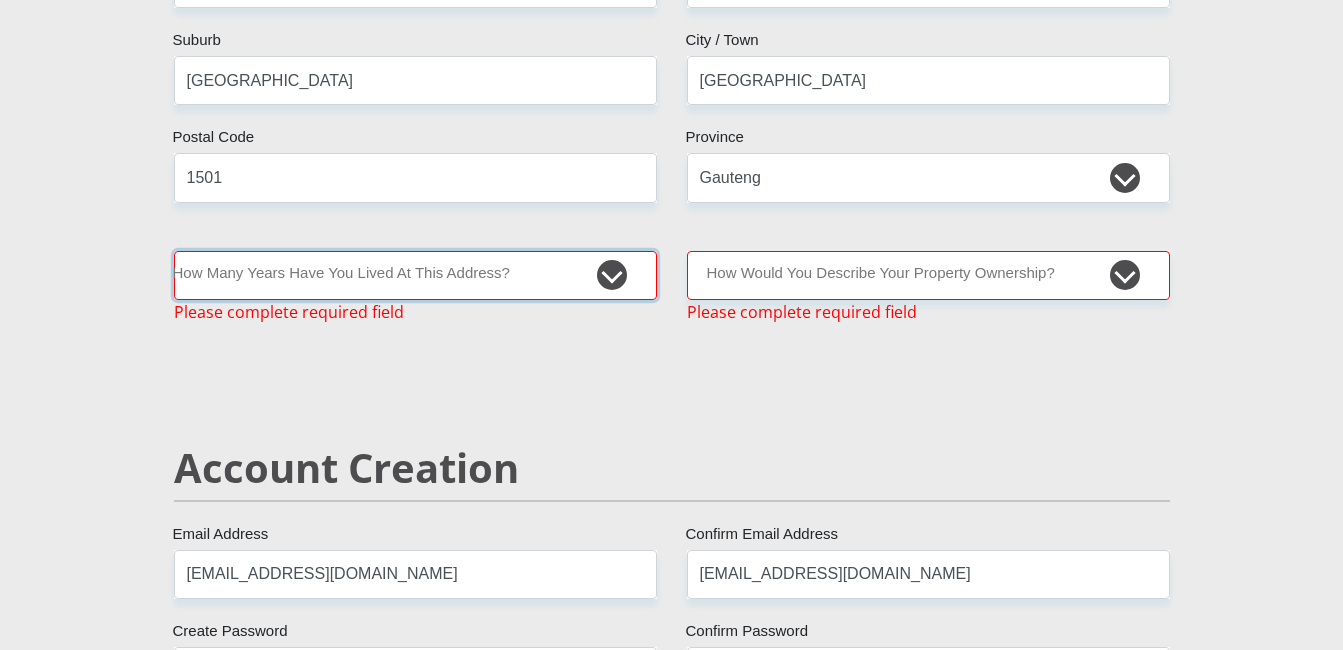 click on "less than 1 year
1-3 years
3-5 years
5+ years" at bounding box center (415, 275) 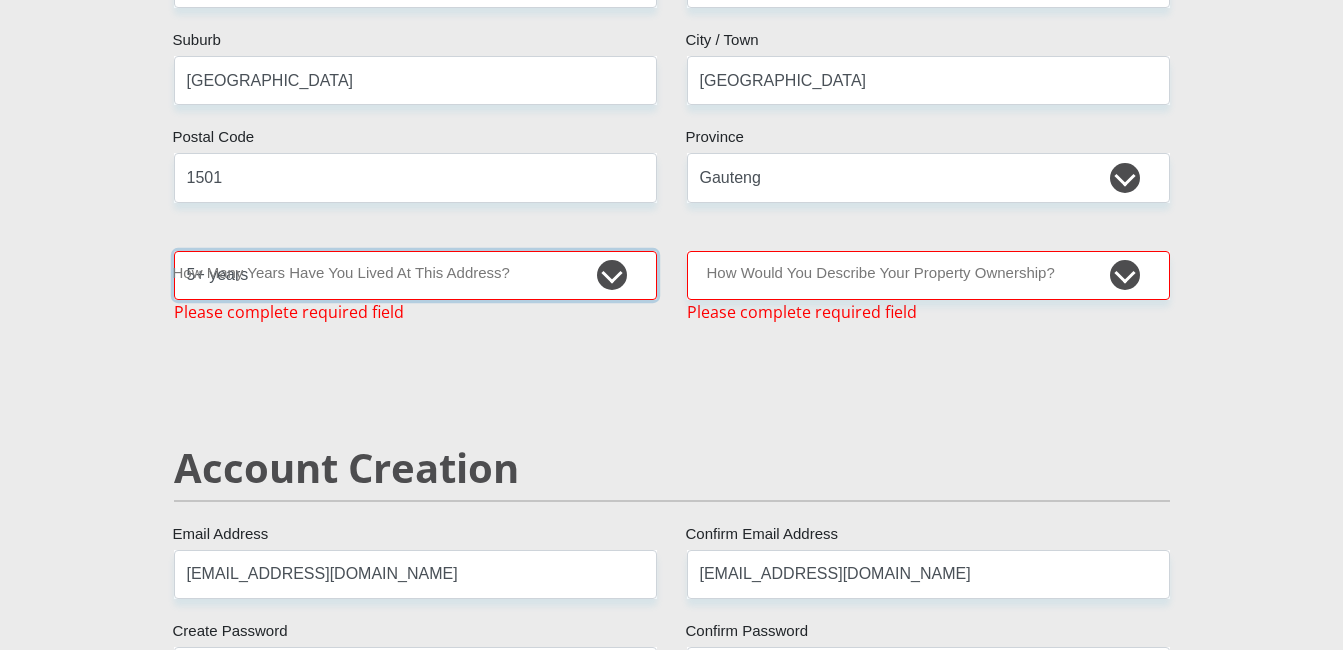 click on "less than 1 year
1-3 years
3-5 years
5+ years" at bounding box center [415, 275] 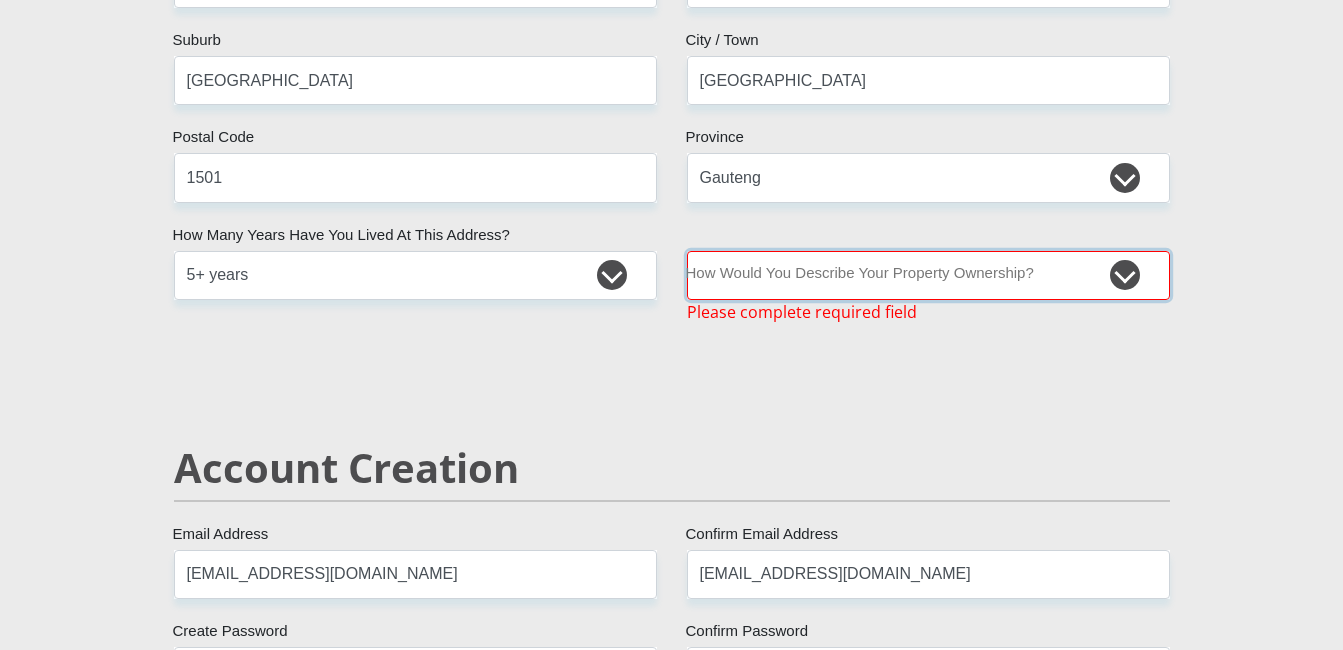 click on "Owned
Rented
Family Owned
Company Dwelling" at bounding box center [928, 275] 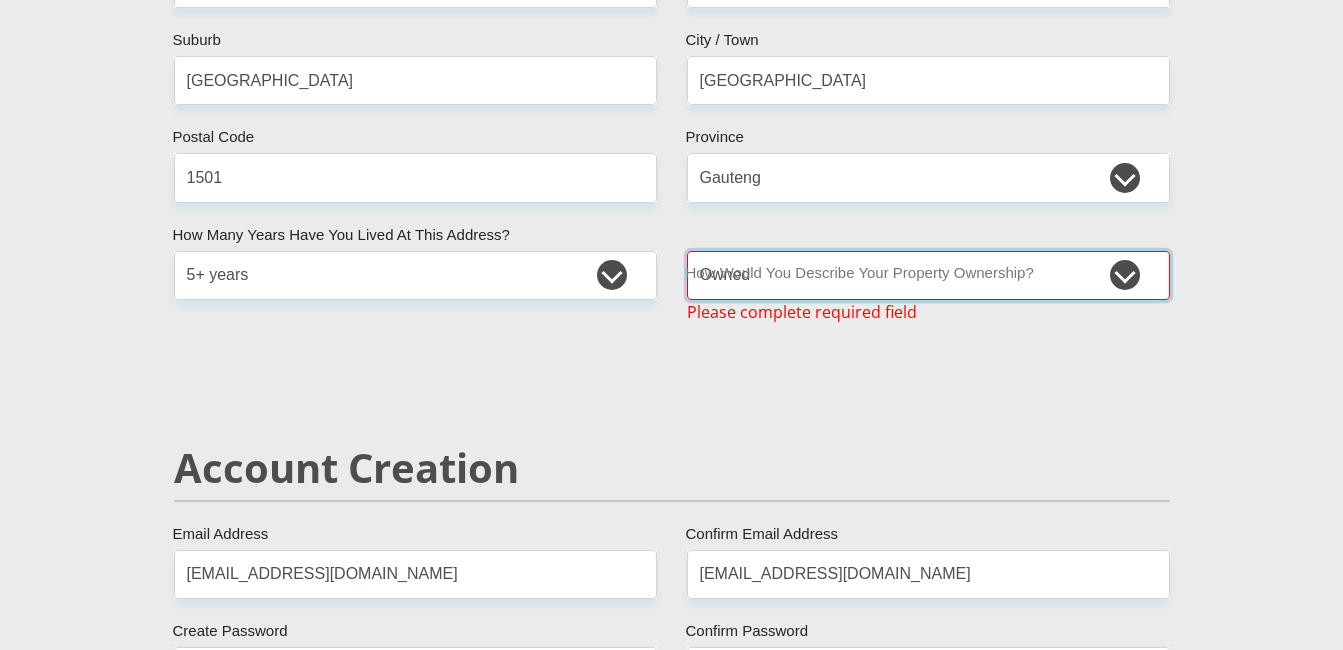 click on "Owned
Rented
Family Owned
Company Dwelling" at bounding box center (928, 275) 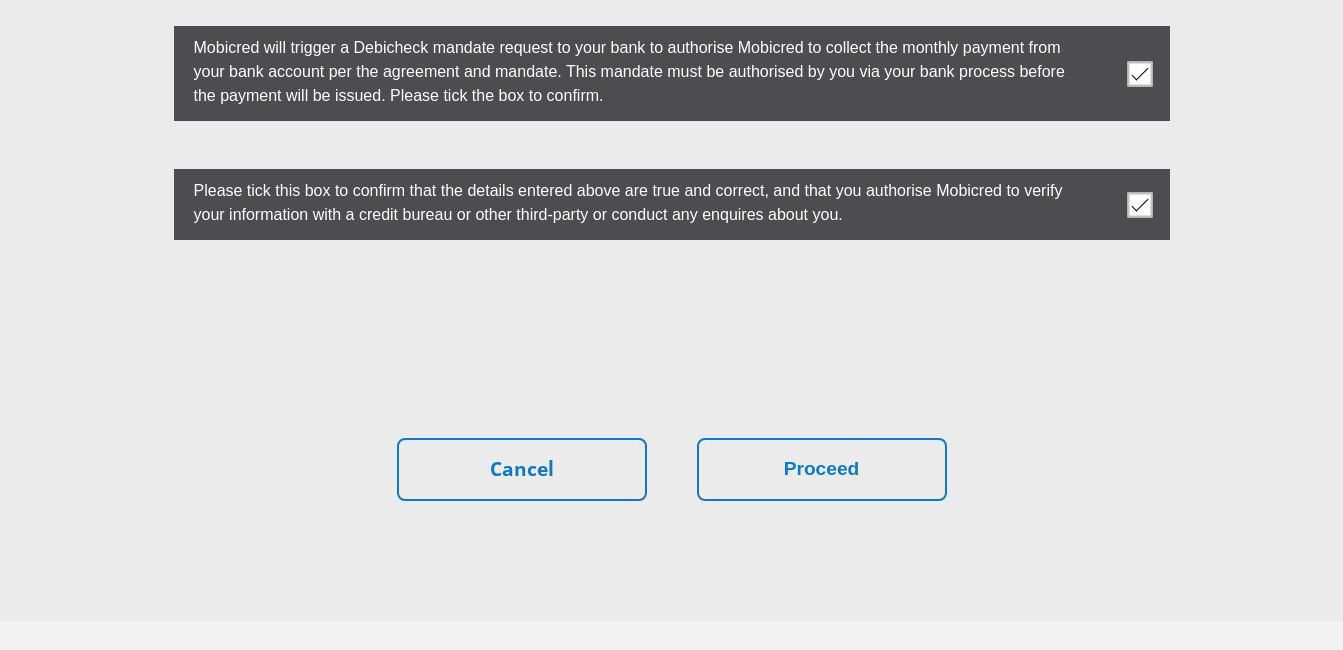 scroll, scrollTop: 5764, scrollLeft: 0, axis: vertical 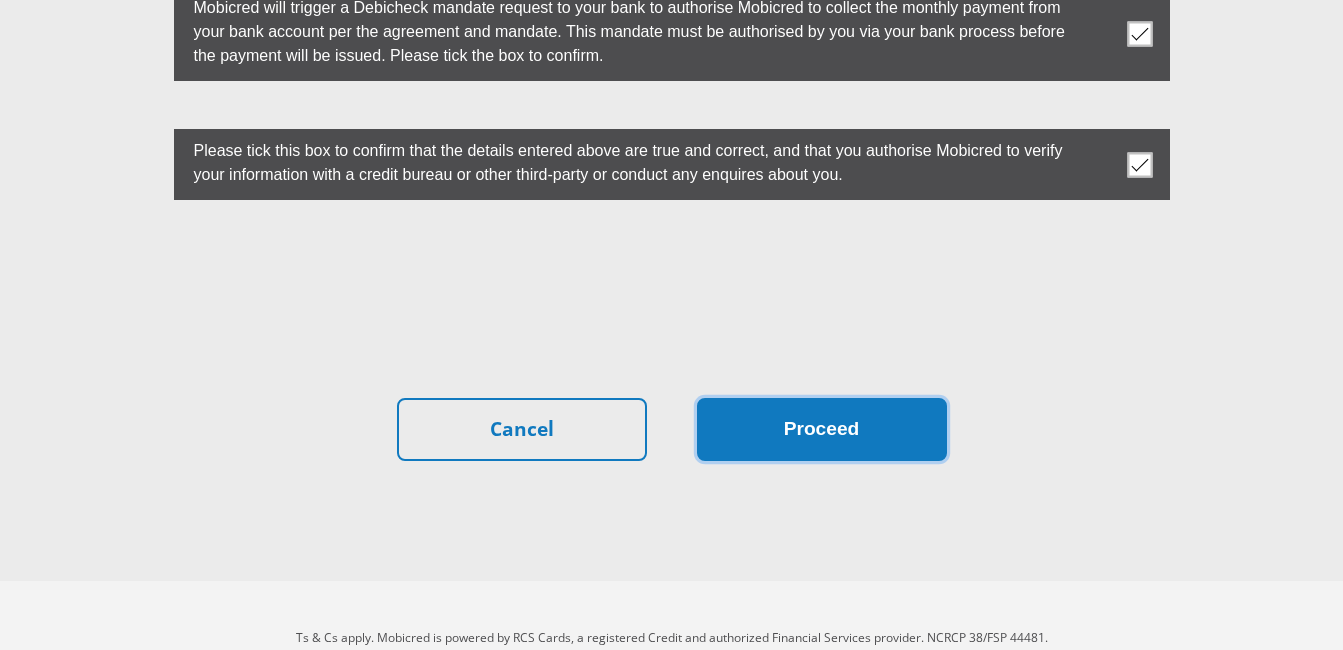 click on "Proceed" at bounding box center [822, 429] 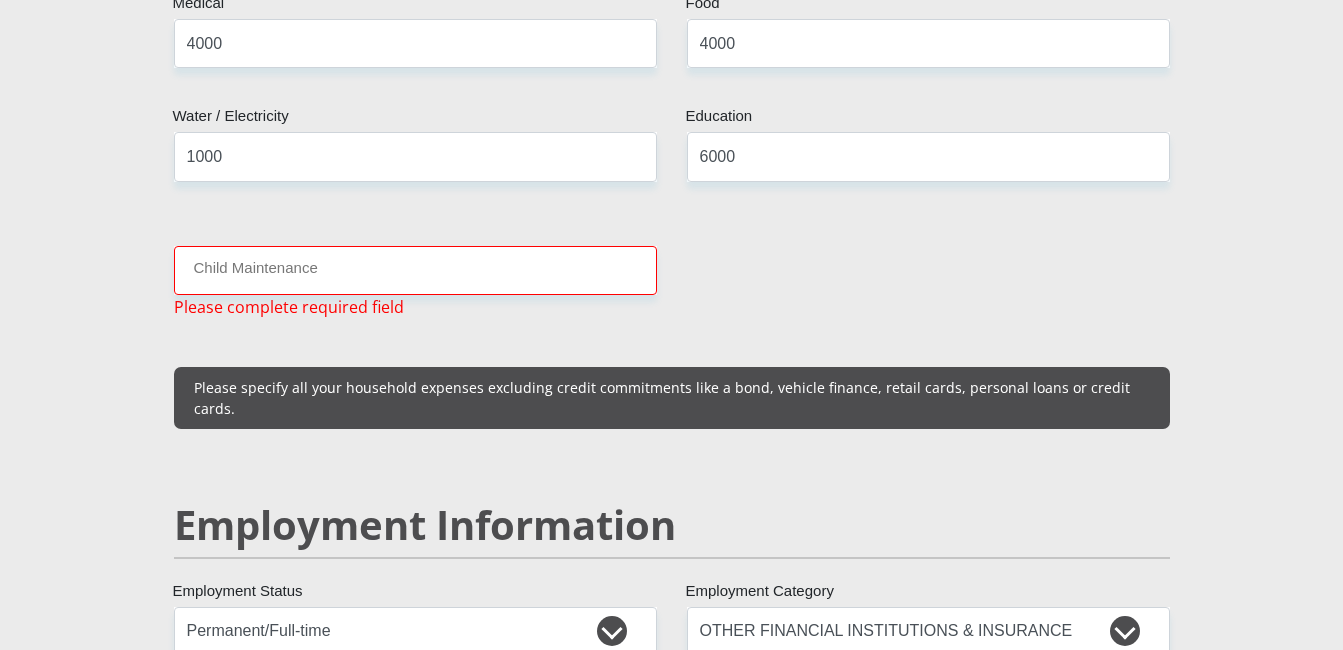 scroll, scrollTop: 2598, scrollLeft: 0, axis: vertical 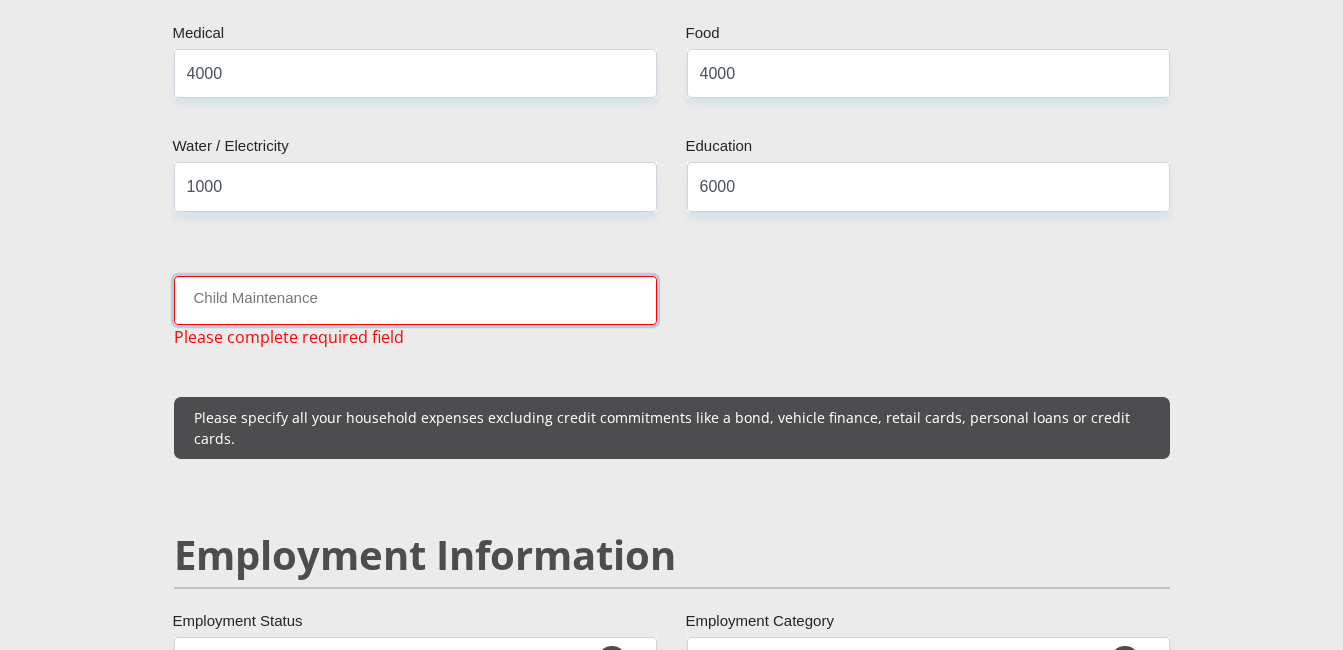 click on "Child Maintenance" at bounding box center [415, 300] 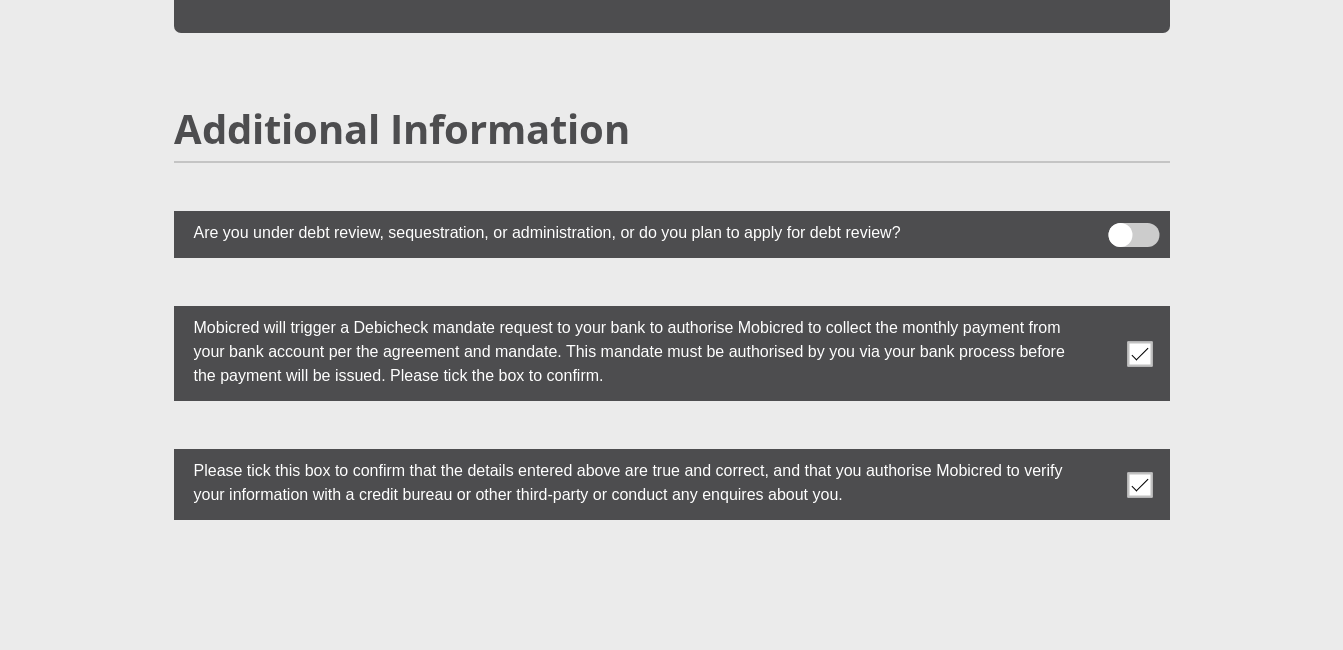 scroll, scrollTop: 5740, scrollLeft: 0, axis: vertical 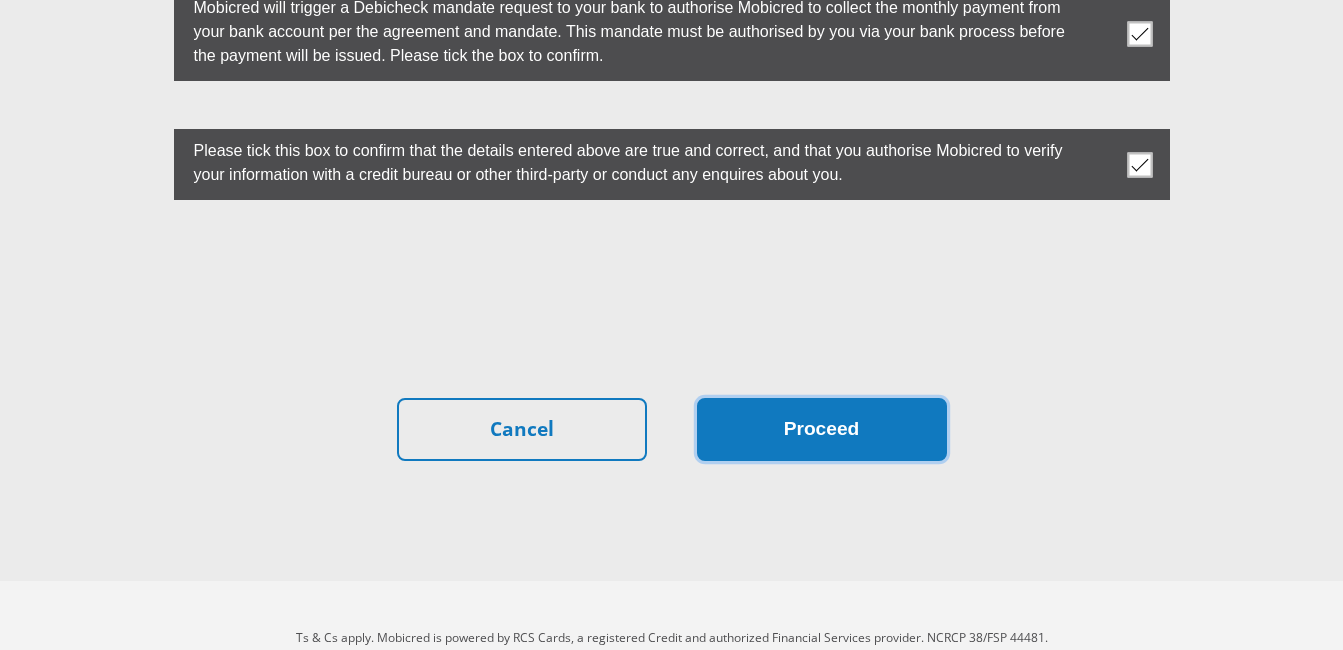 click on "Proceed" at bounding box center [822, 429] 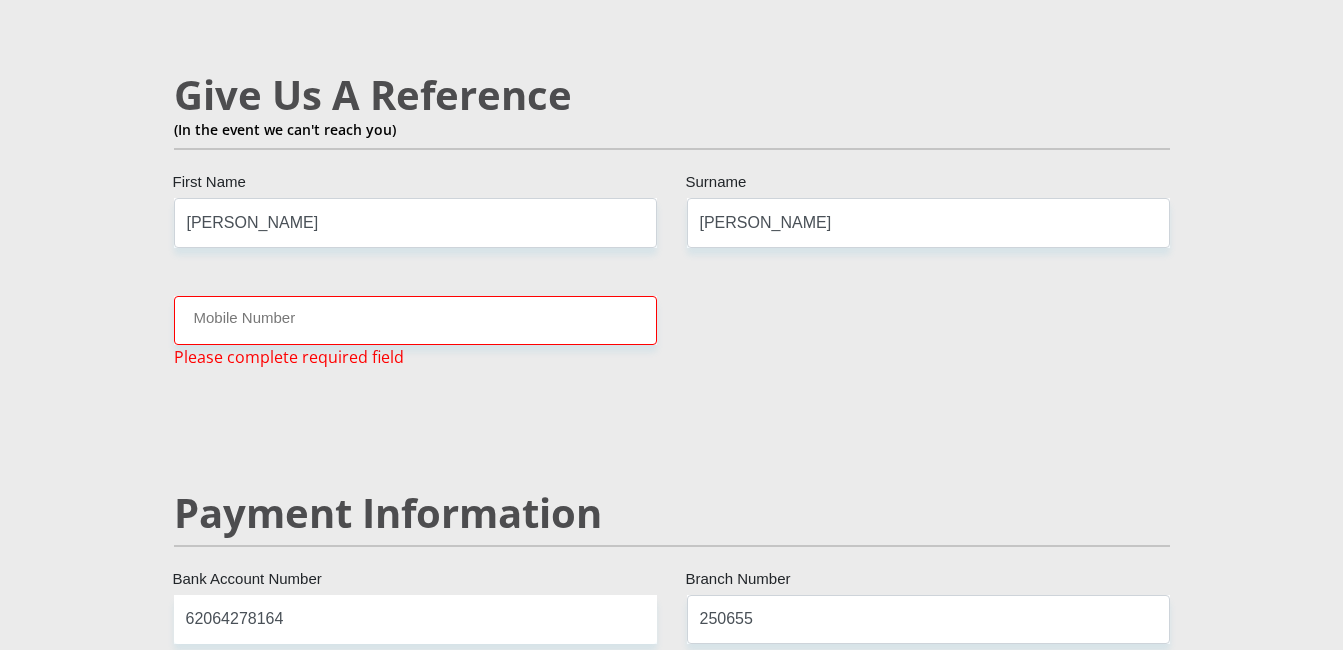 scroll, scrollTop: 3502, scrollLeft: 0, axis: vertical 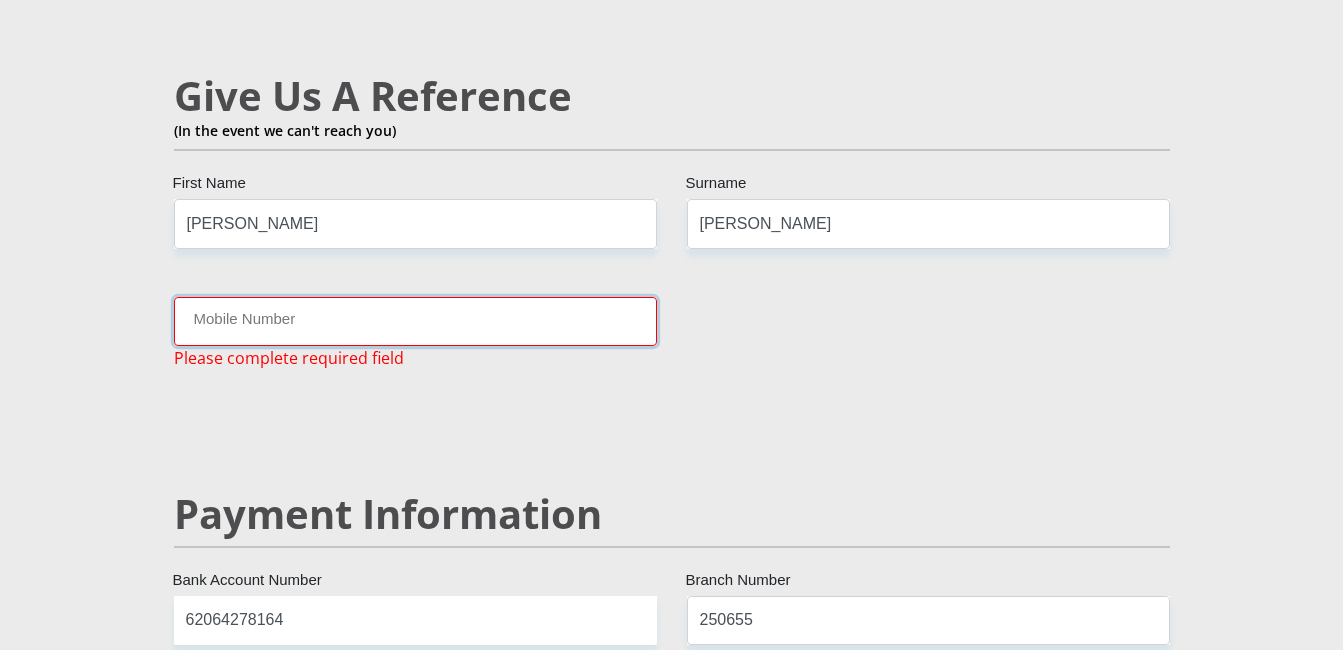 click on "Mobile Number" at bounding box center (415, 321) 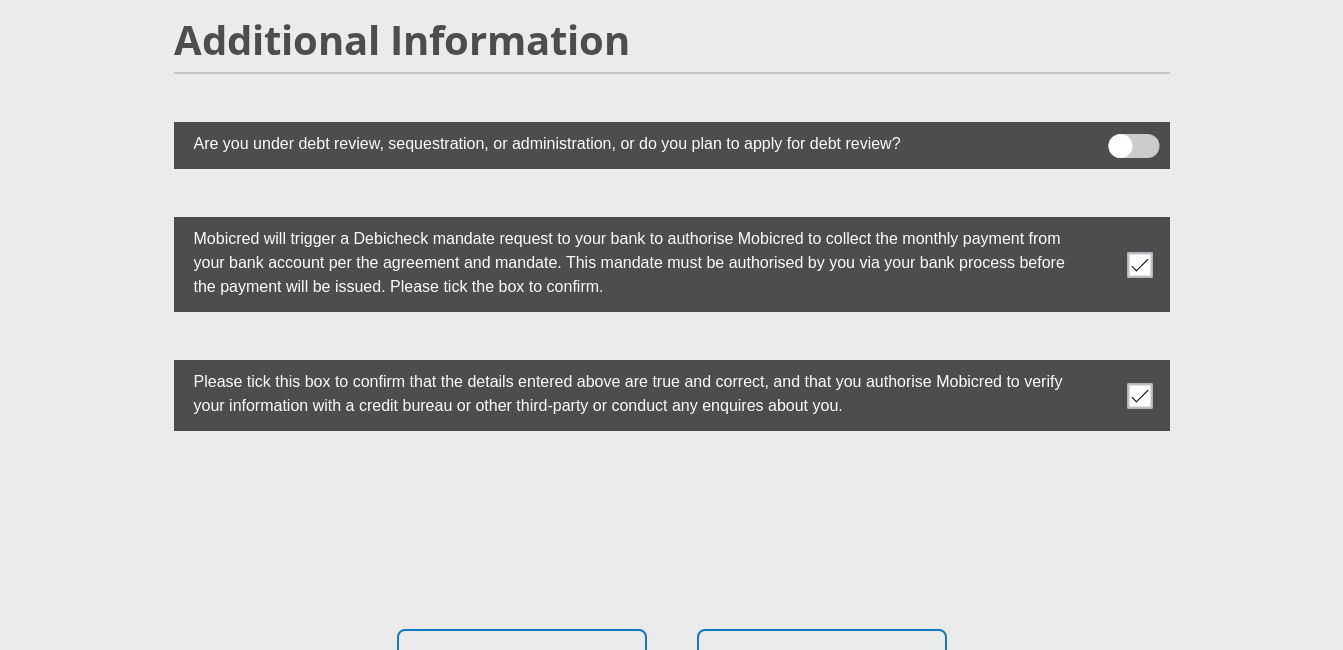 scroll, scrollTop: 5675, scrollLeft: 0, axis: vertical 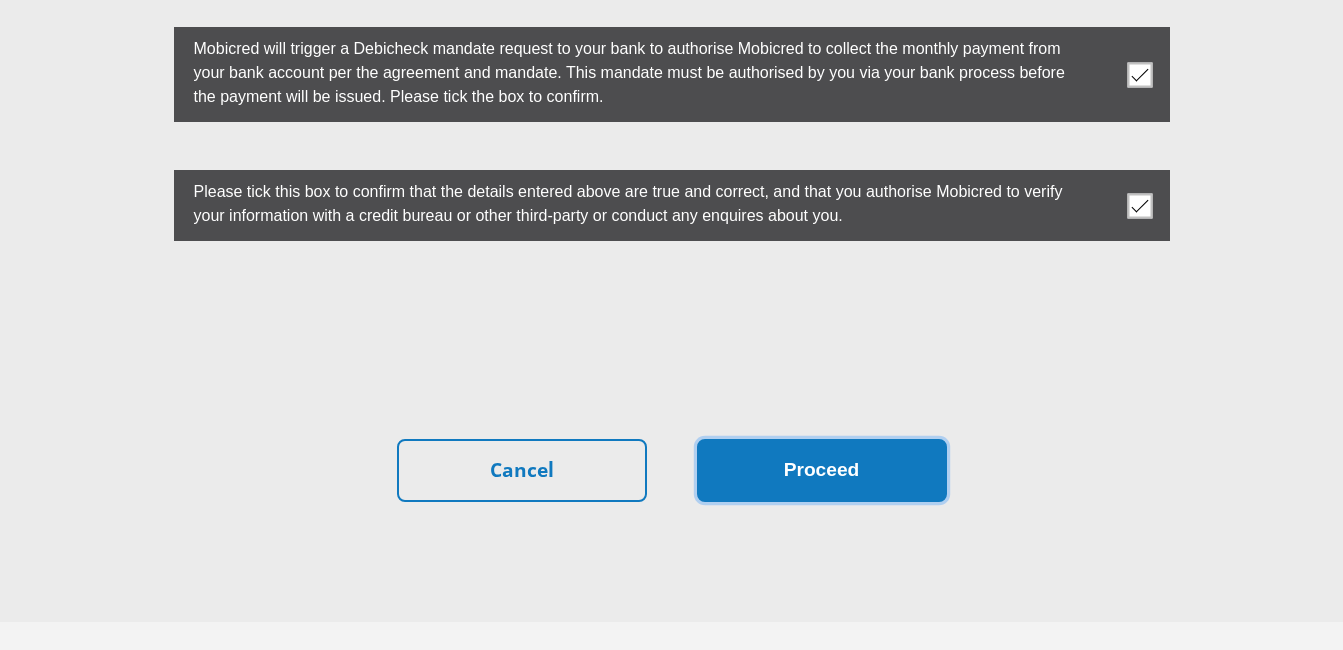 click on "Proceed" at bounding box center (822, 470) 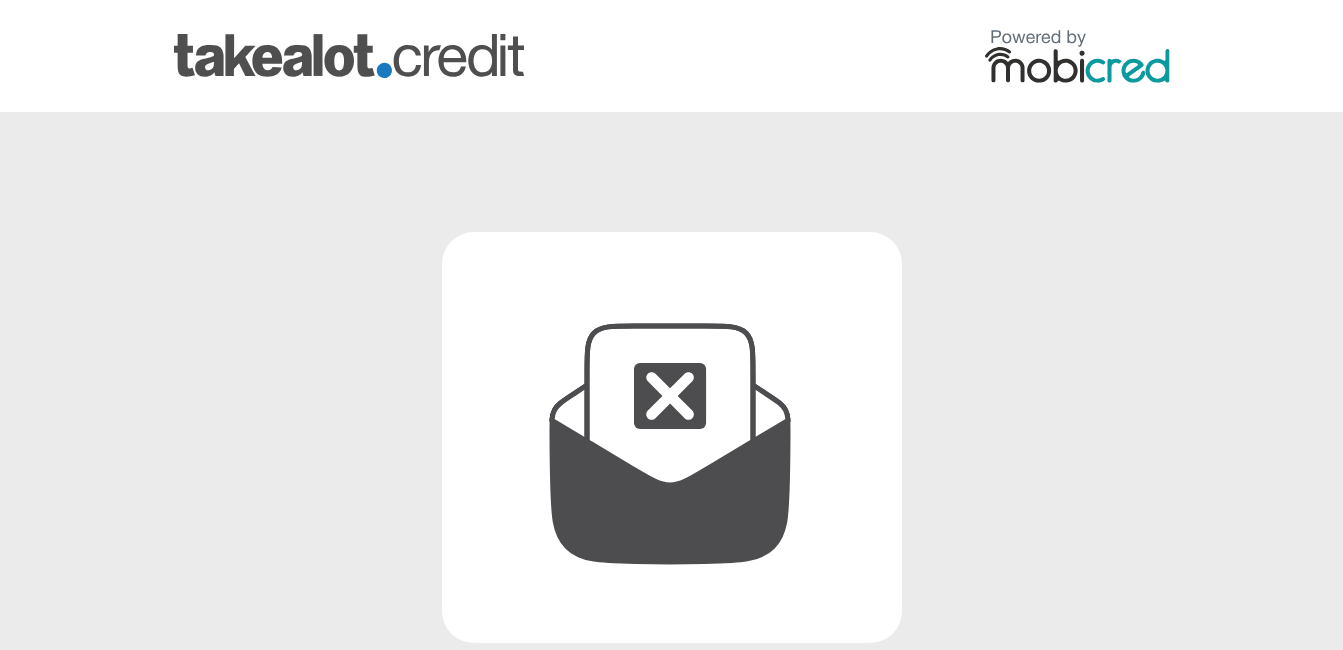 scroll, scrollTop: 0, scrollLeft: 0, axis: both 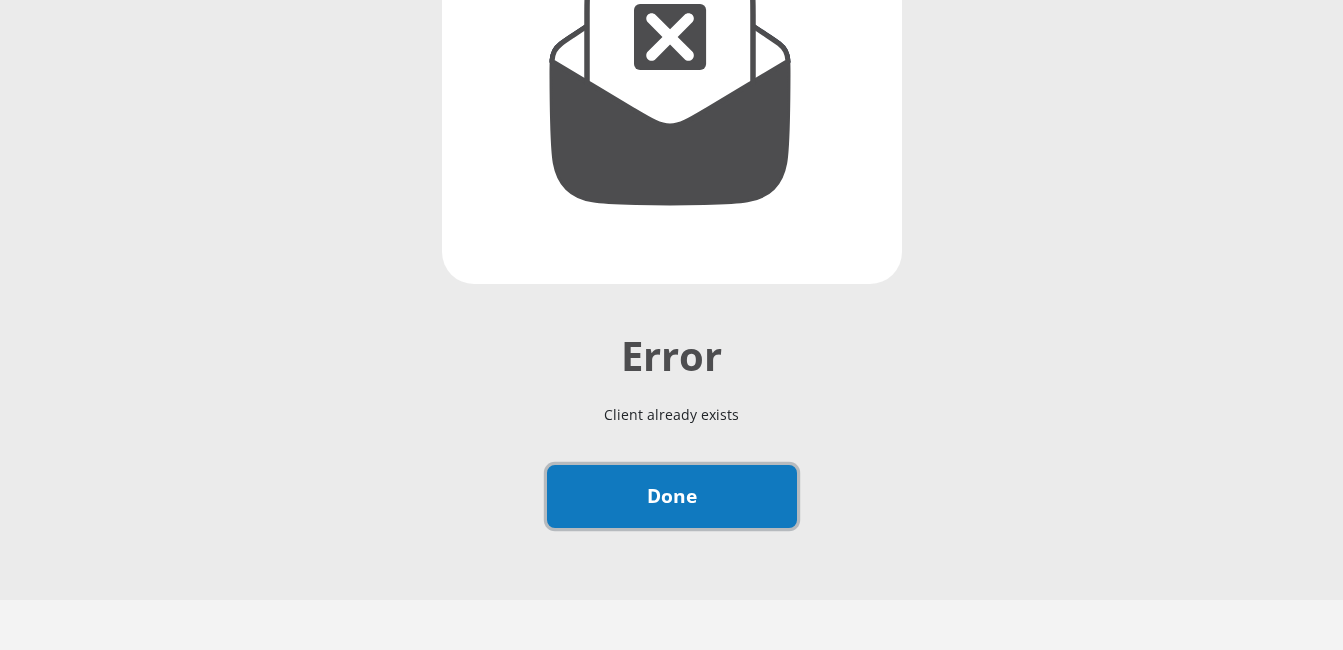 click on "Done" at bounding box center (672, 496) 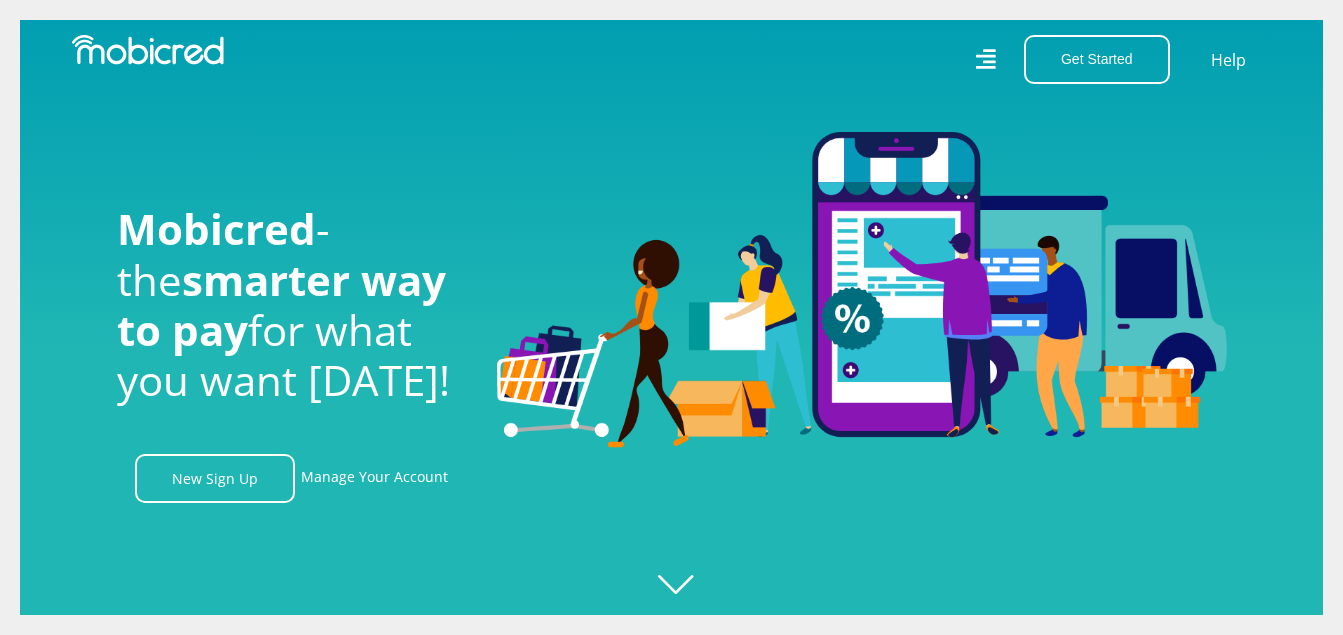 scroll, scrollTop: 0, scrollLeft: 0, axis: both 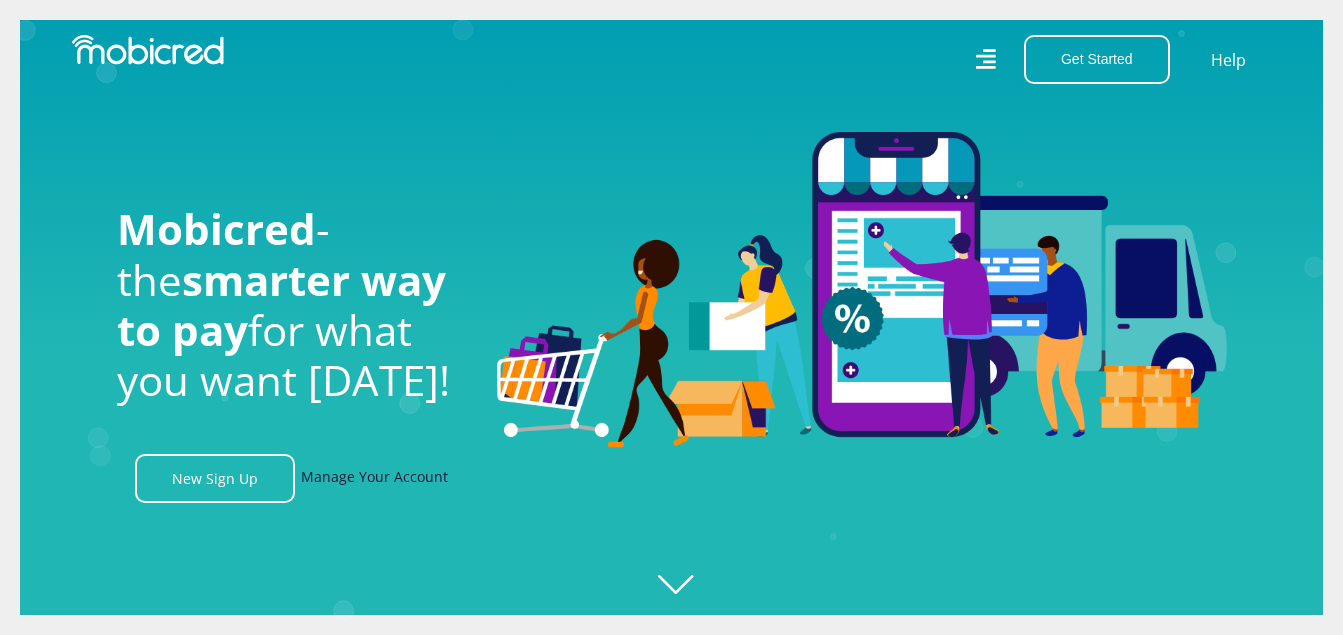 click on "Manage Your Account" at bounding box center [374, 478] 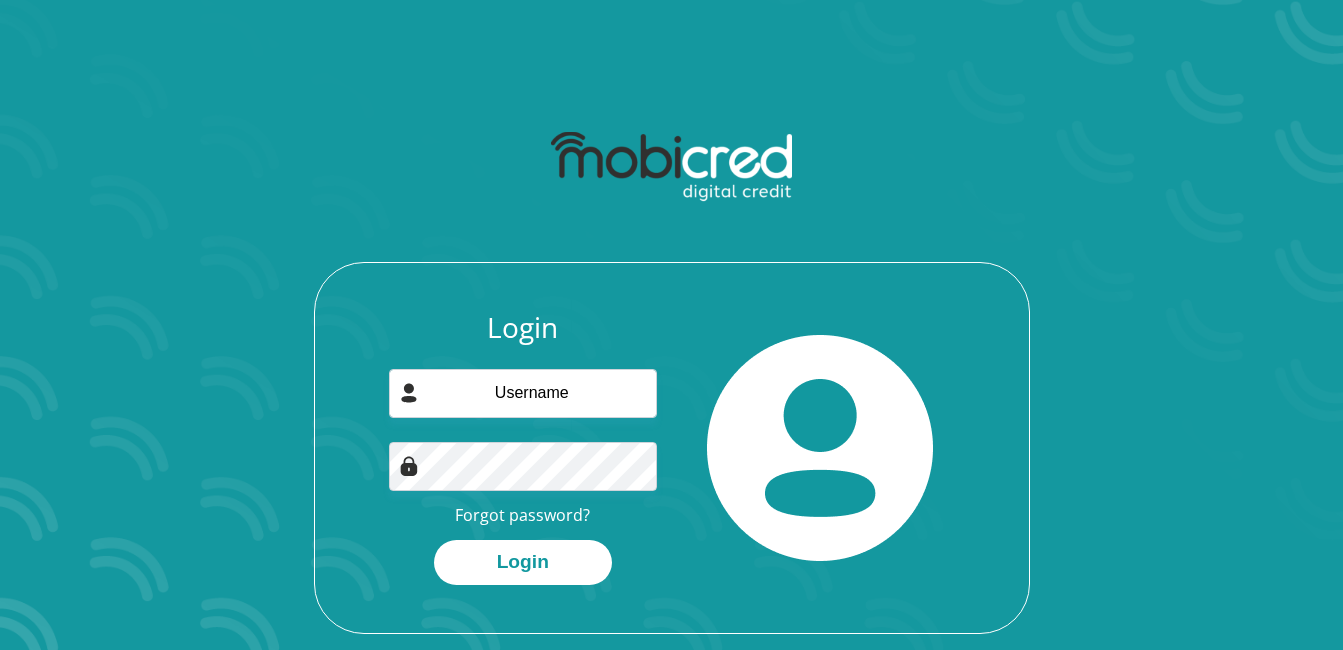 scroll, scrollTop: 0, scrollLeft: 0, axis: both 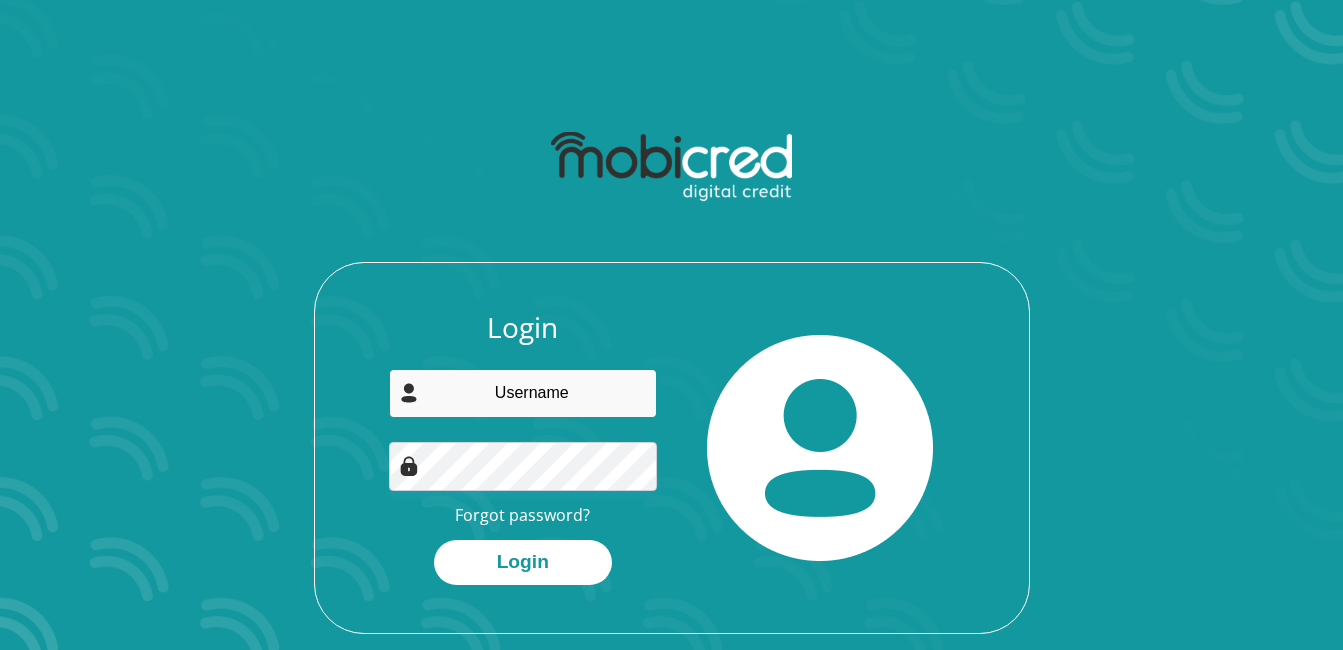 type on "[EMAIL_ADDRESS][DOMAIN_NAME]" 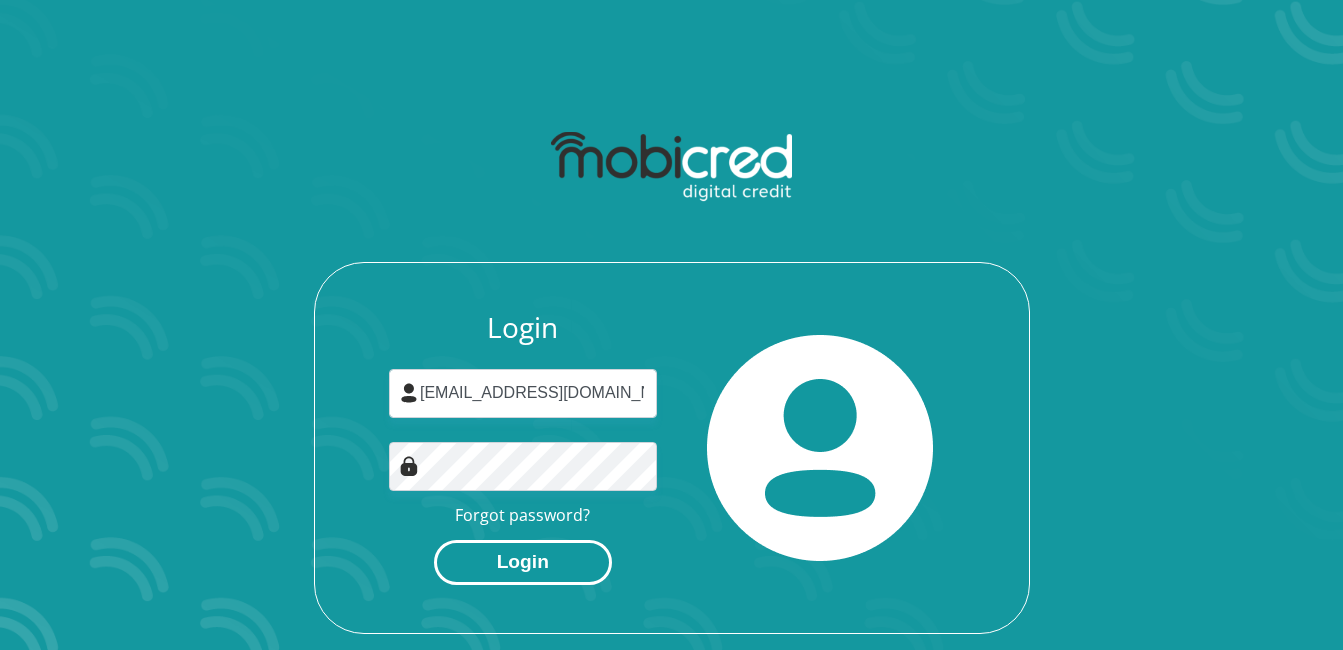 click on "Login" at bounding box center [523, 562] 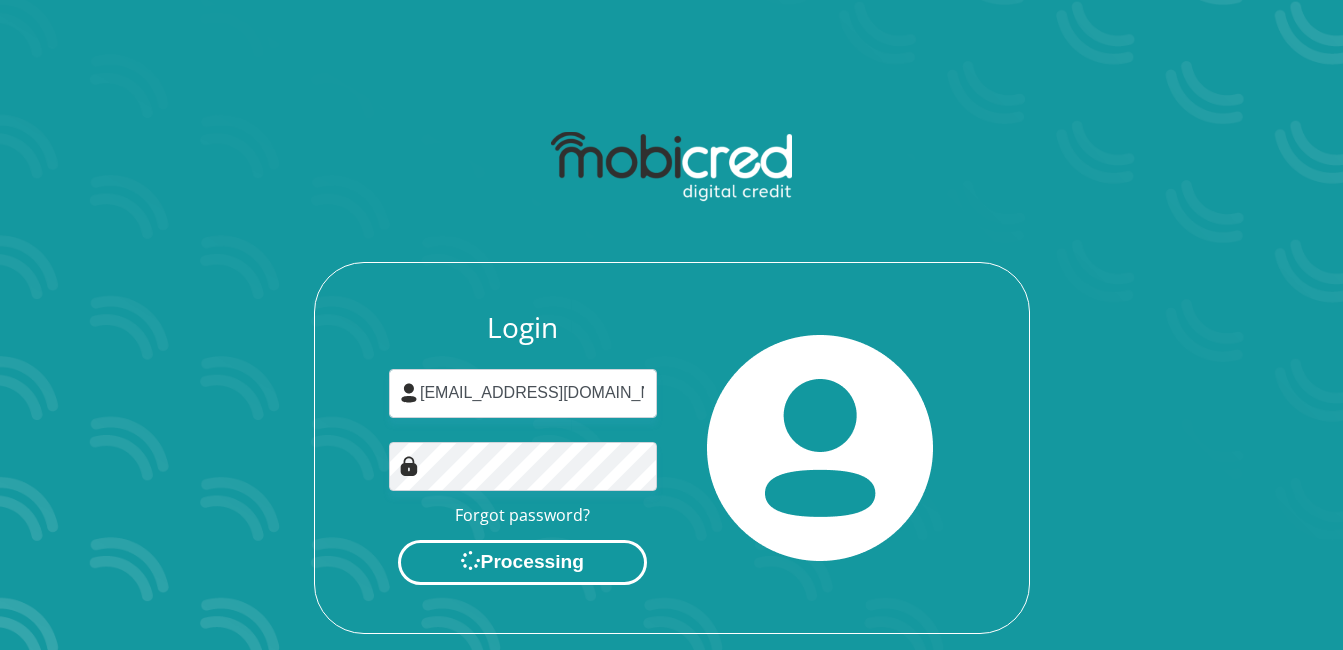 scroll, scrollTop: 0, scrollLeft: 0, axis: both 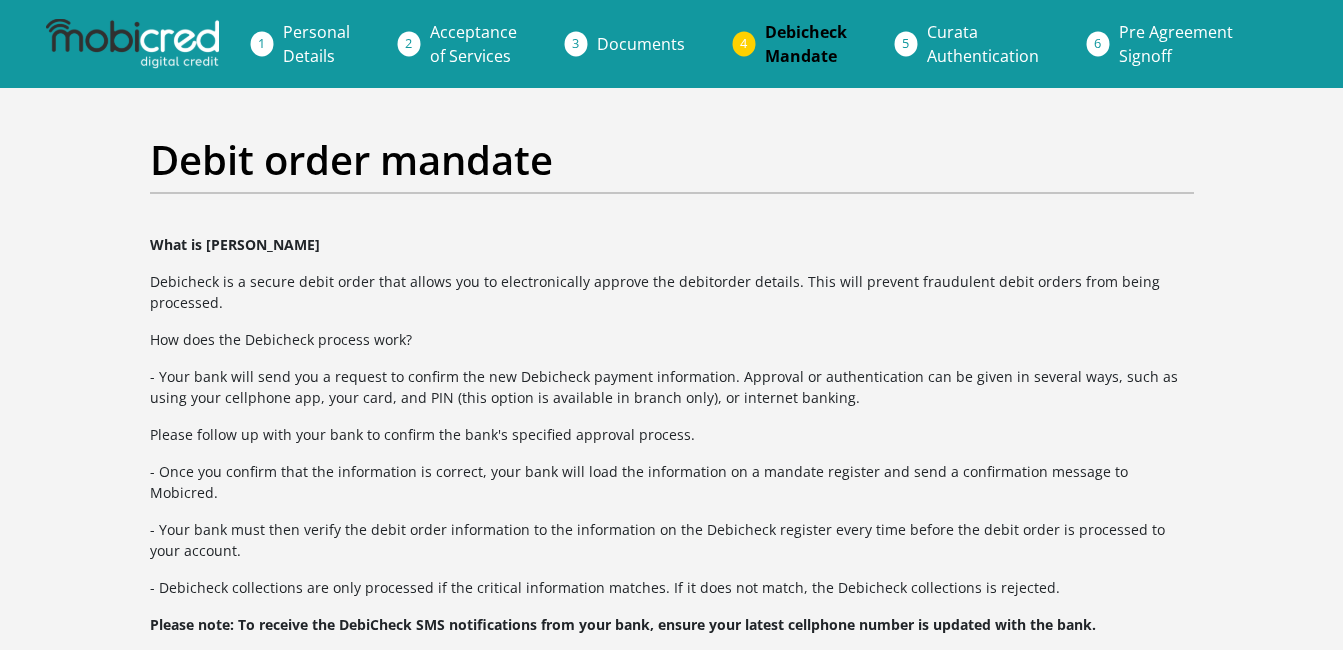 click on "Debicheck   Mandate" at bounding box center [830, 44] 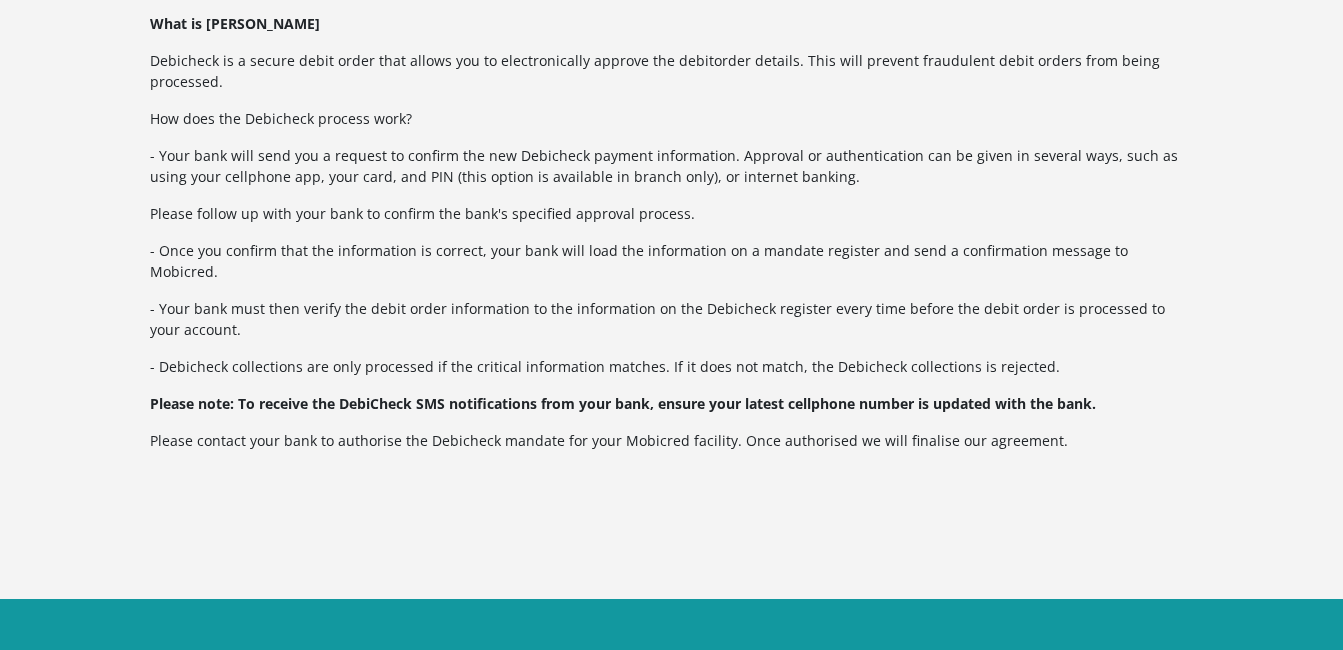 scroll, scrollTop: 263, scrollLeft: 0, axis: vertical 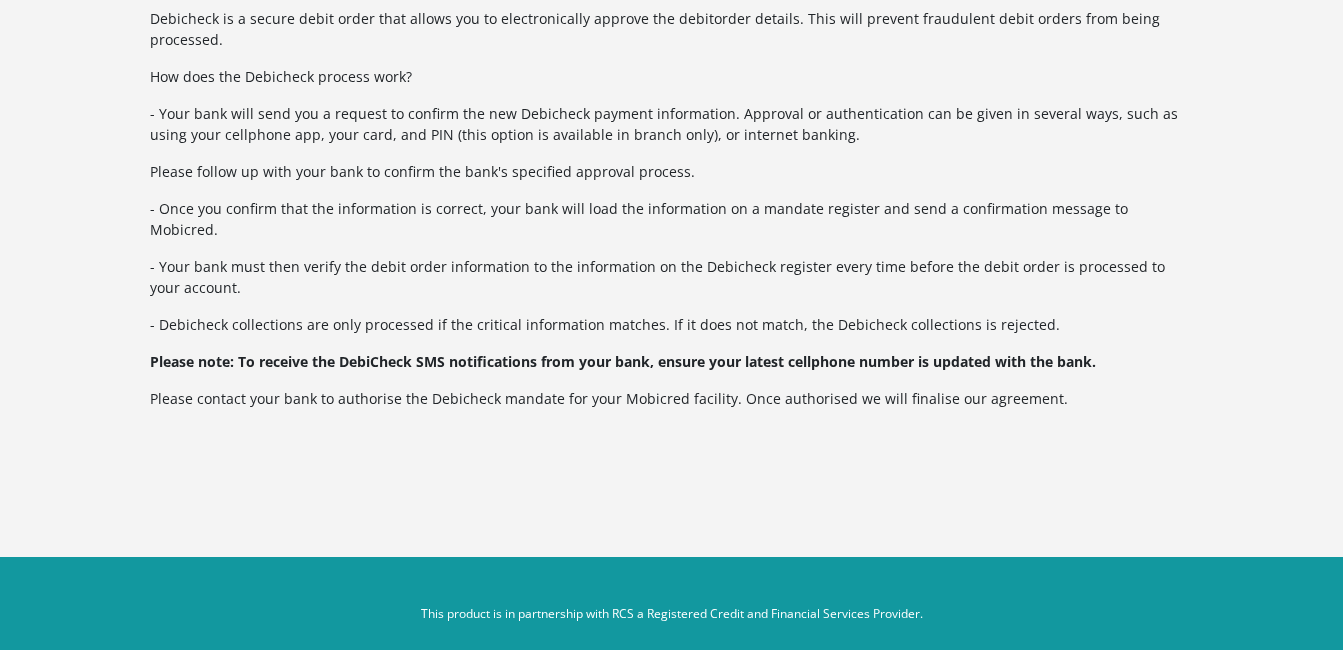 click on "This product is in partnership with RCS a Registered Credit and Financial Services Provider." at bounding box center (672, 614) 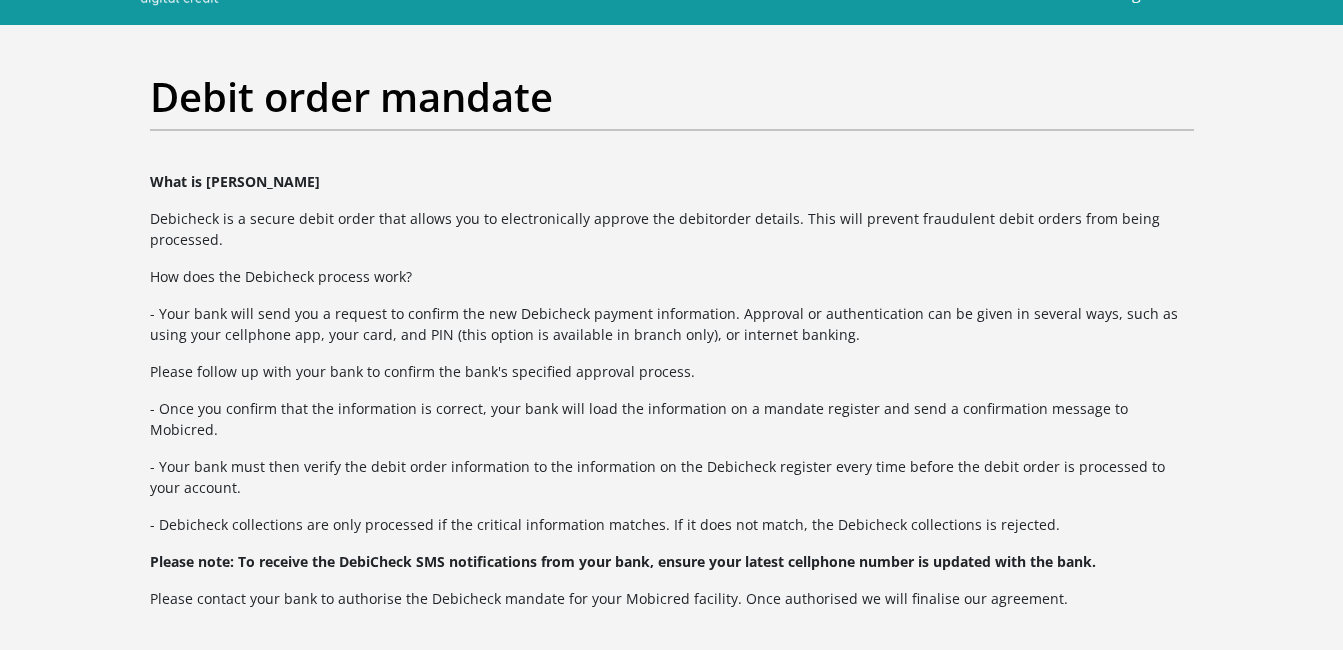 scroll, scrollTop: 0, scrollLeft: 0, axis: both 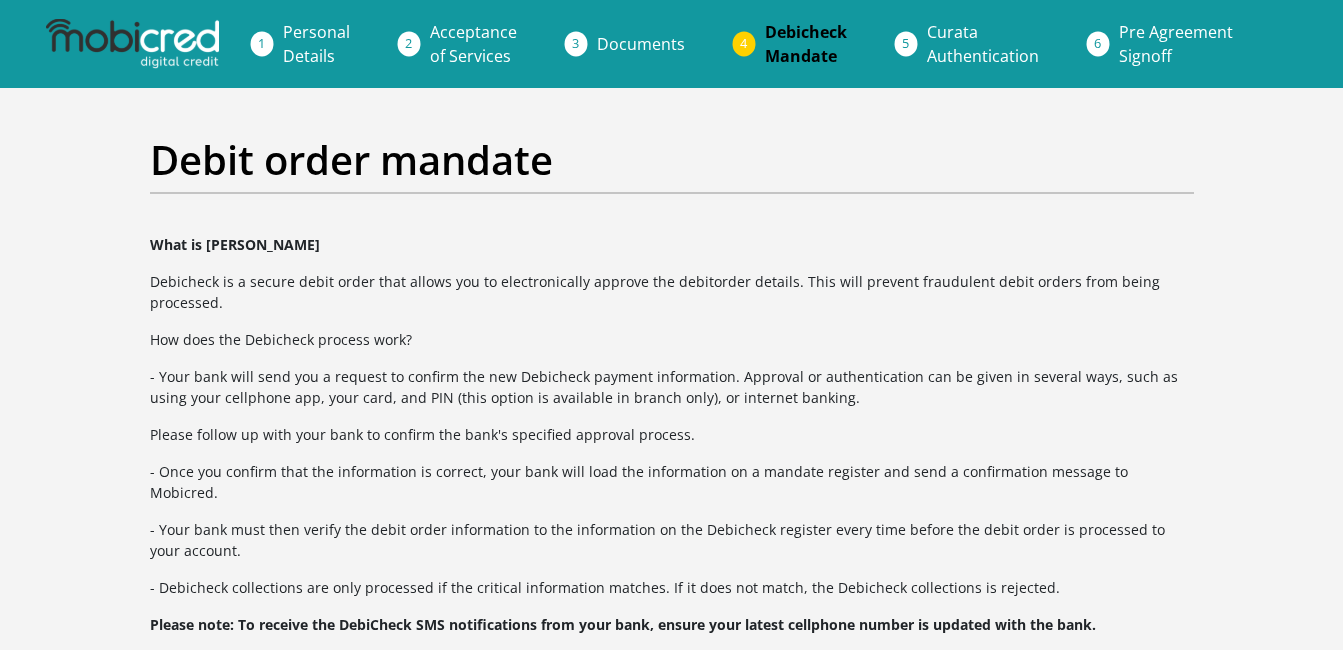 click on "Debit order mandate" at bounding box center [672, 160] 